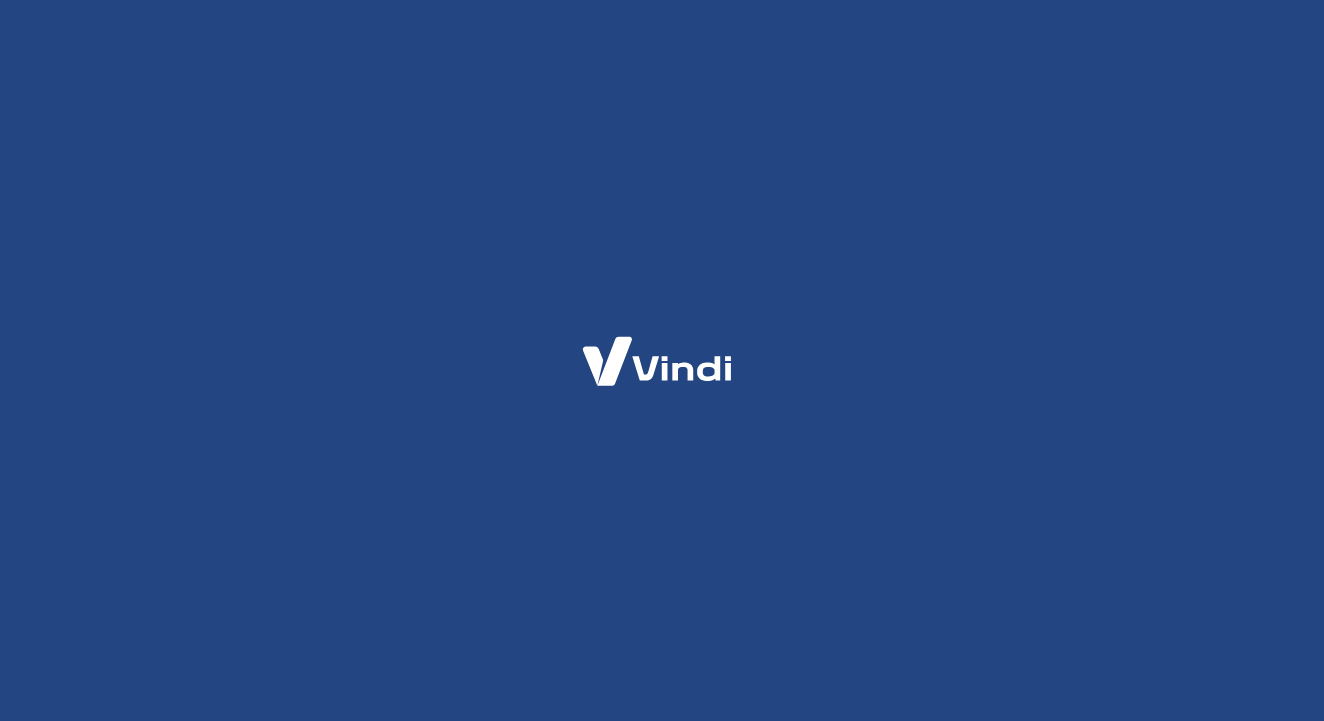 scroll, scrollTop: 0, scrollLeft: 0, axis: both 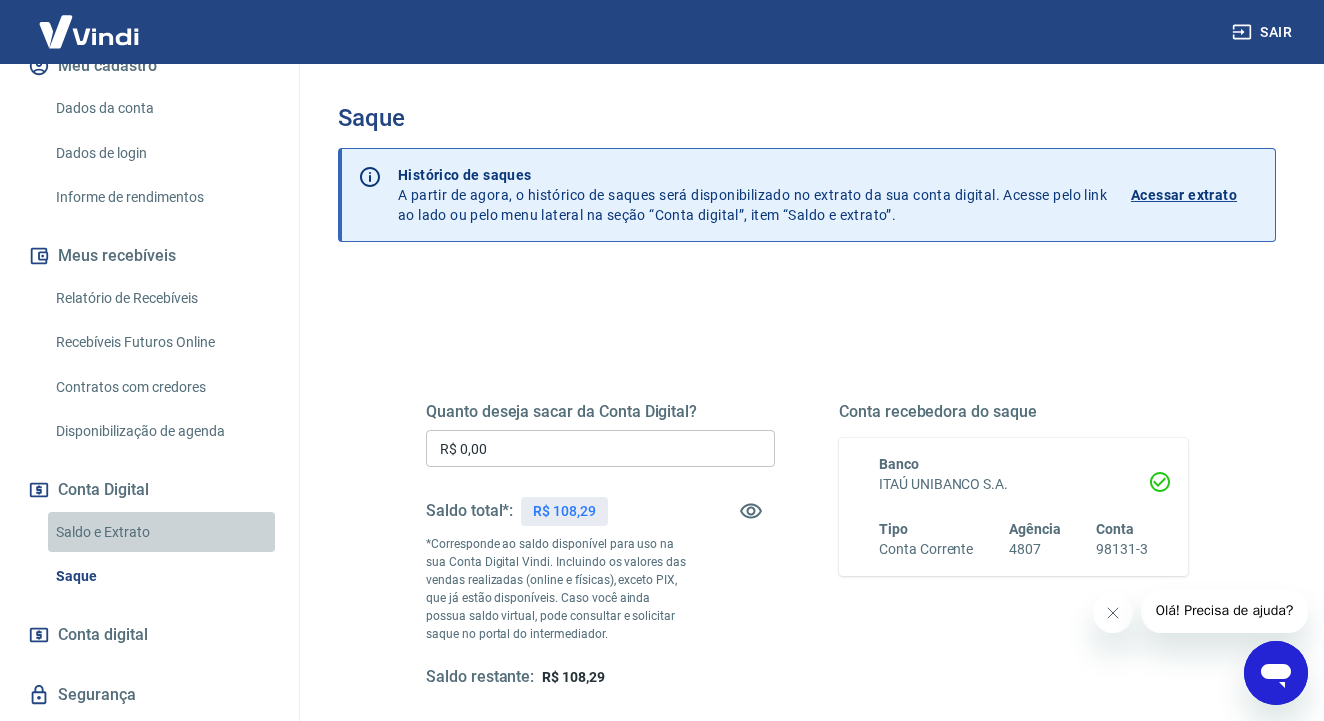 click on "Saldo e Extrato" at bounding box center [161, 532] 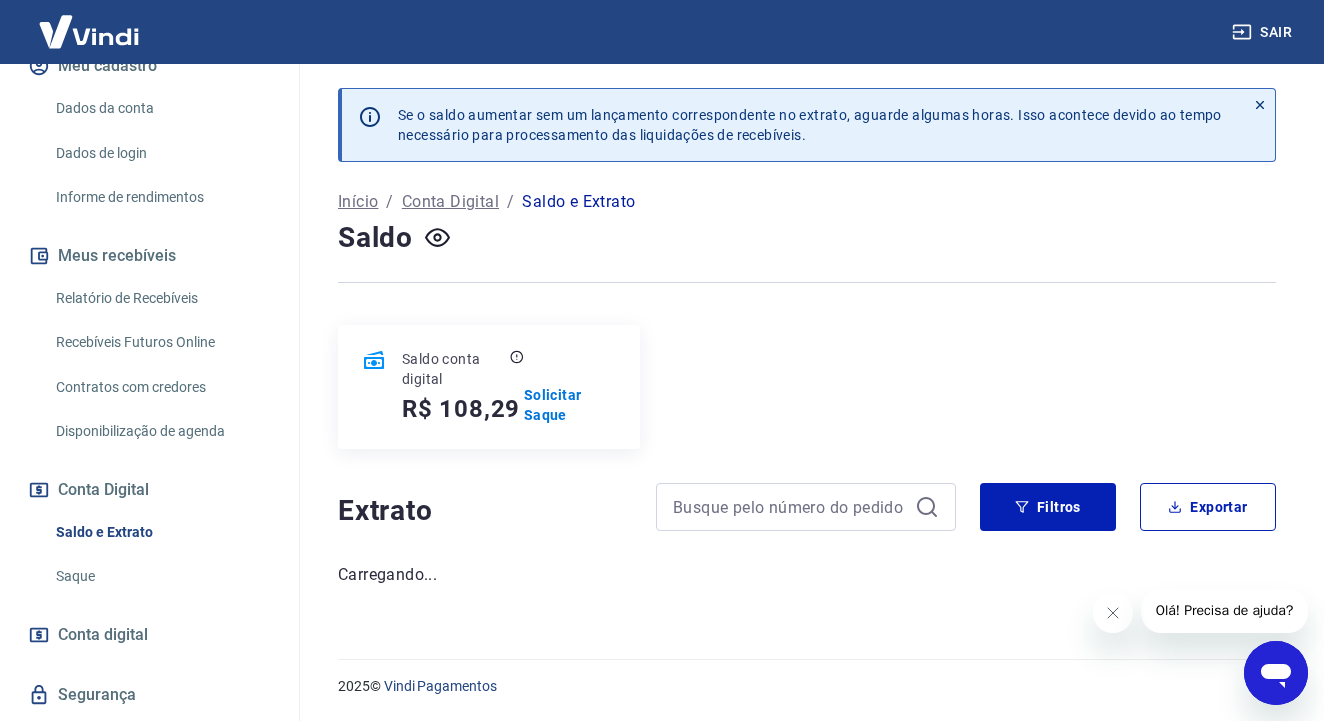 scroll, scrollTop: 0, scrollLeft: 0, axis: both 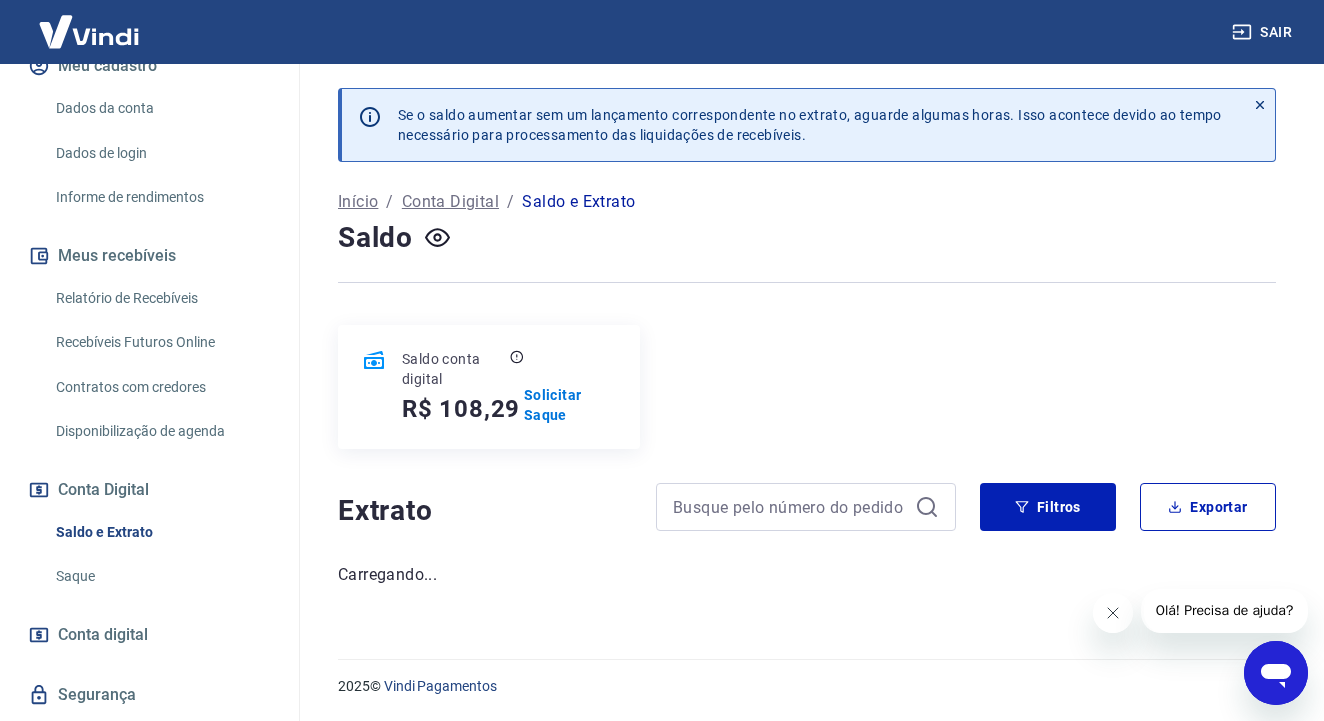 click at bounding box center [1113, 613] 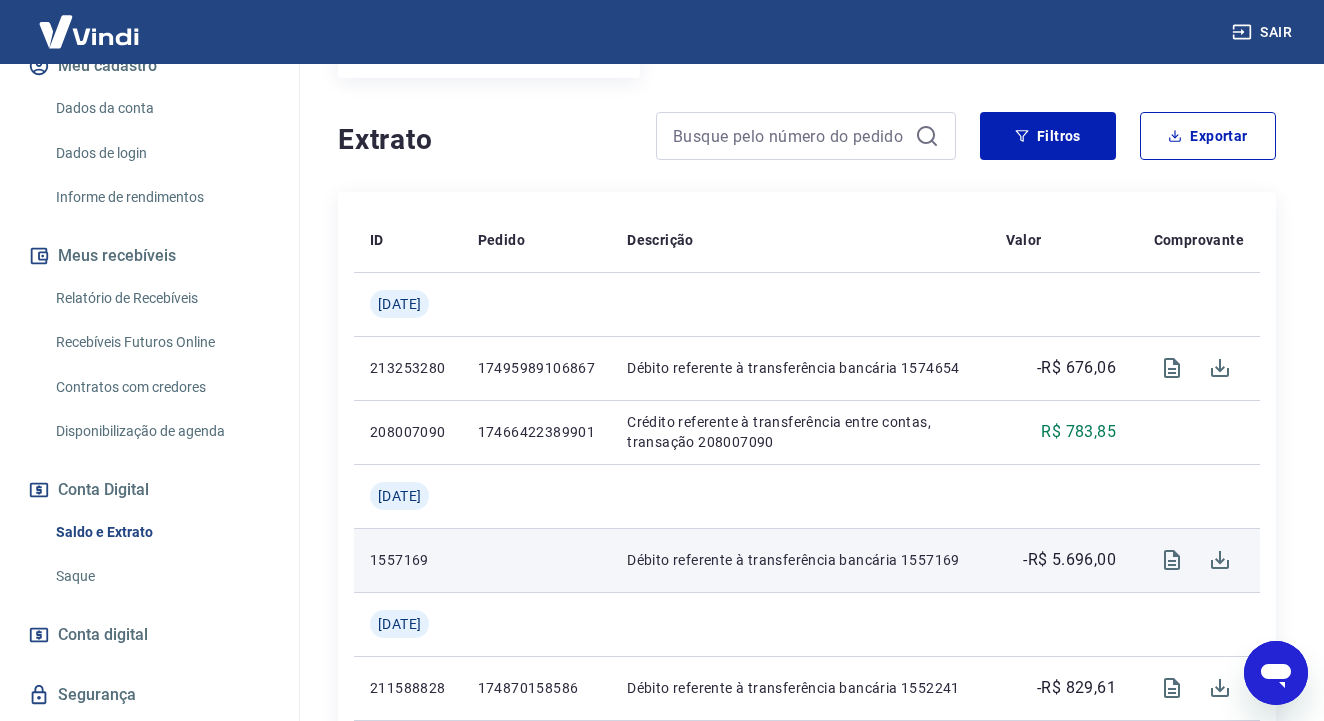 scroll, scrollTop: 375, scrollLeft: 0, axis: vertical 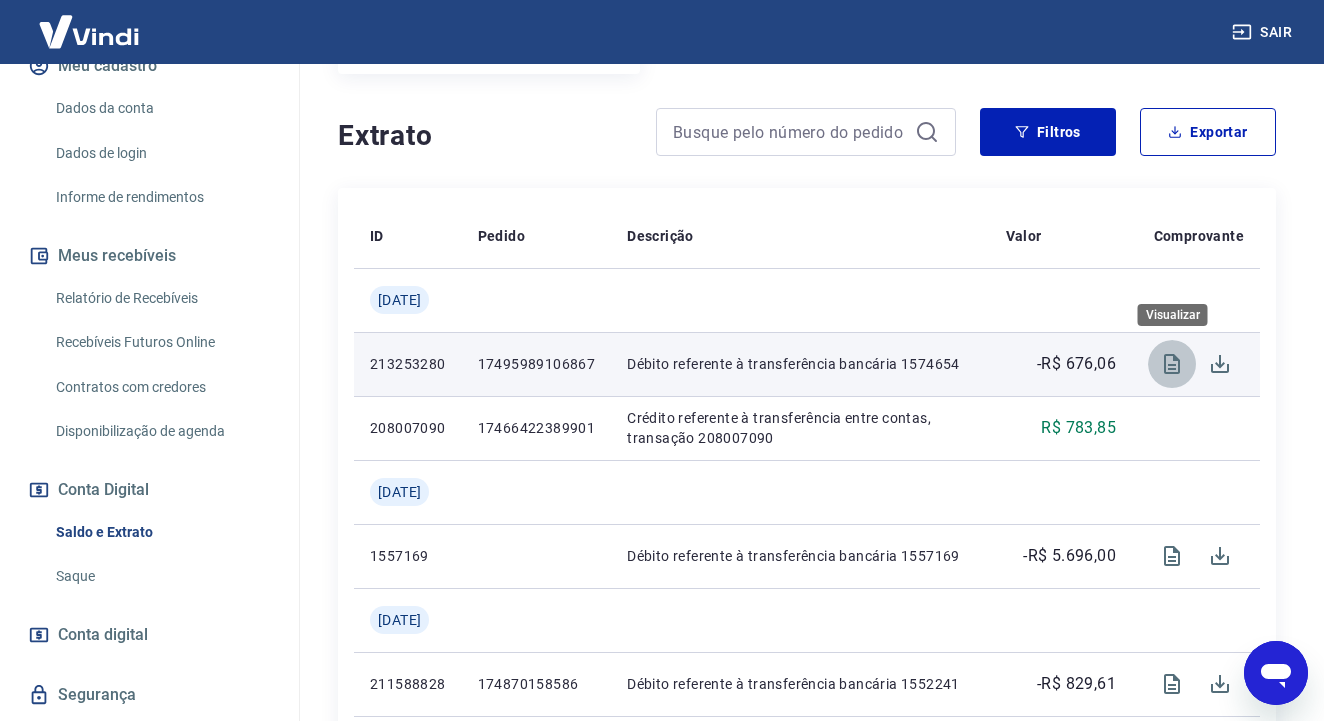 click 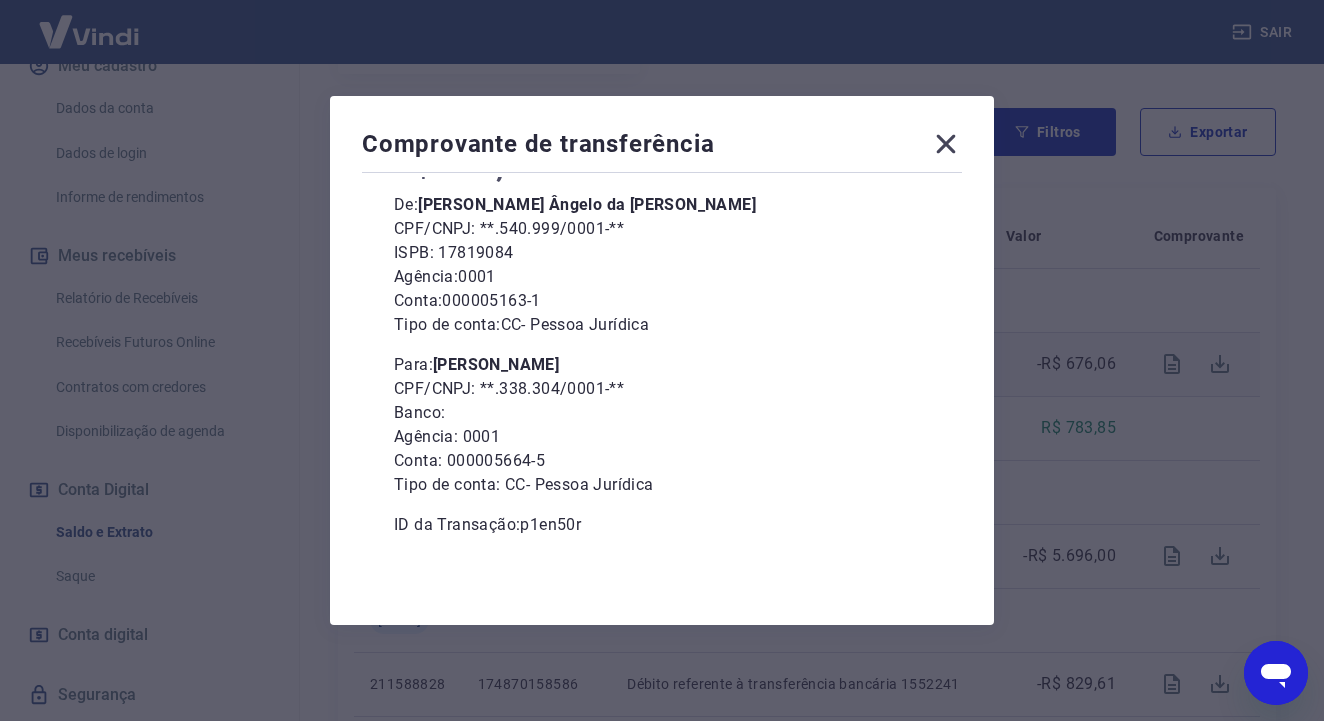 scroll, scrollTop: 159, scrollLeft: 0, axis: vertical 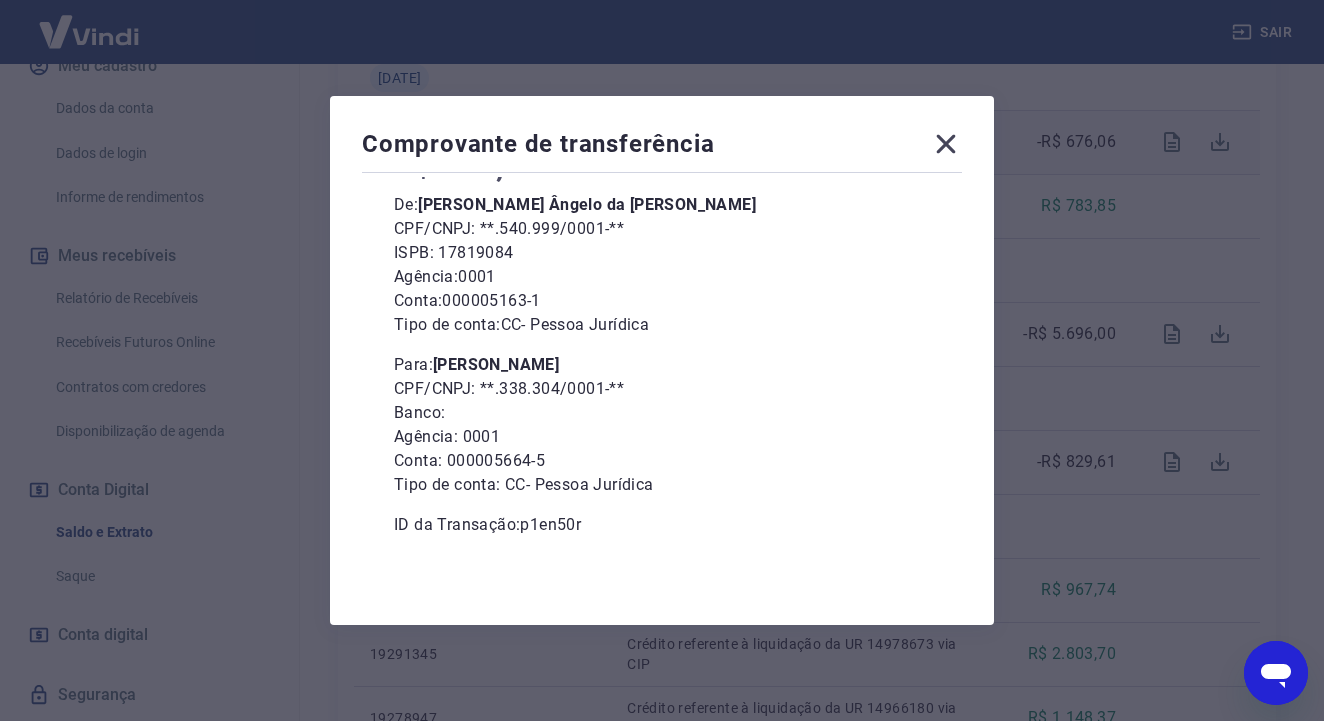 click 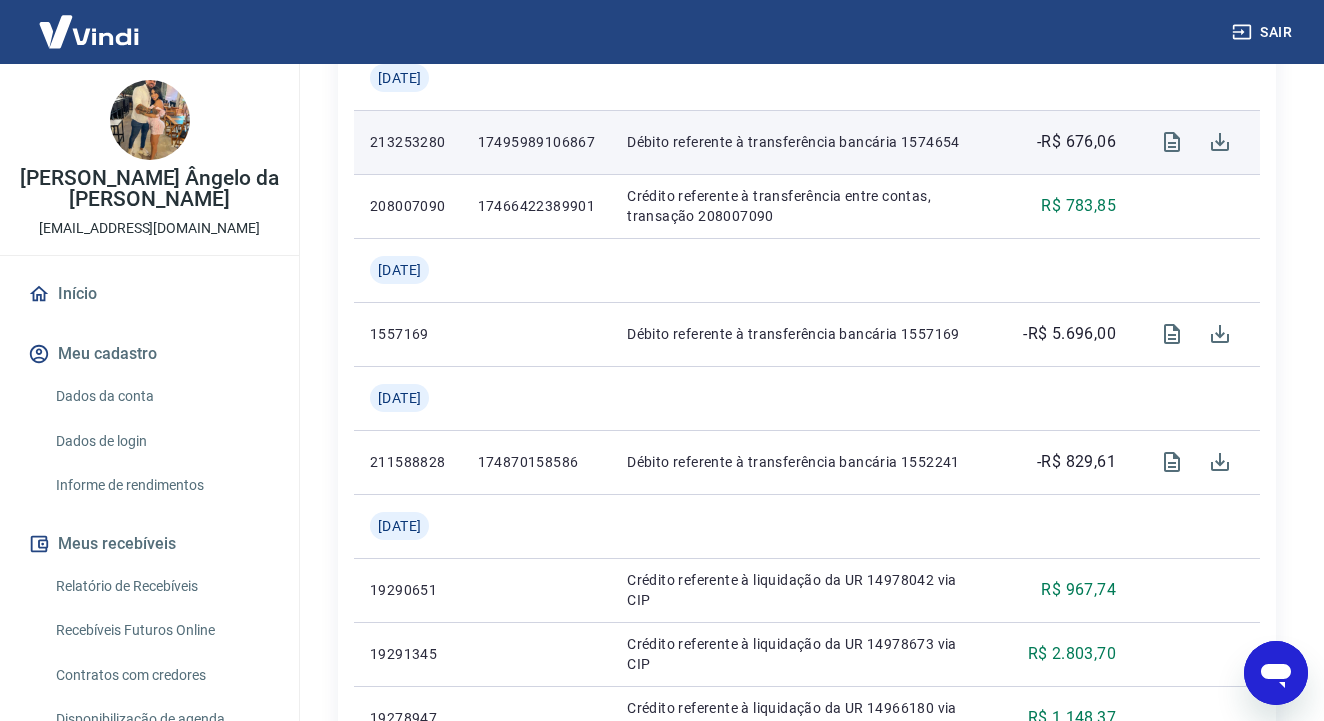 scroll, scrollTop: 0, scrollLeft: 0, axis: both 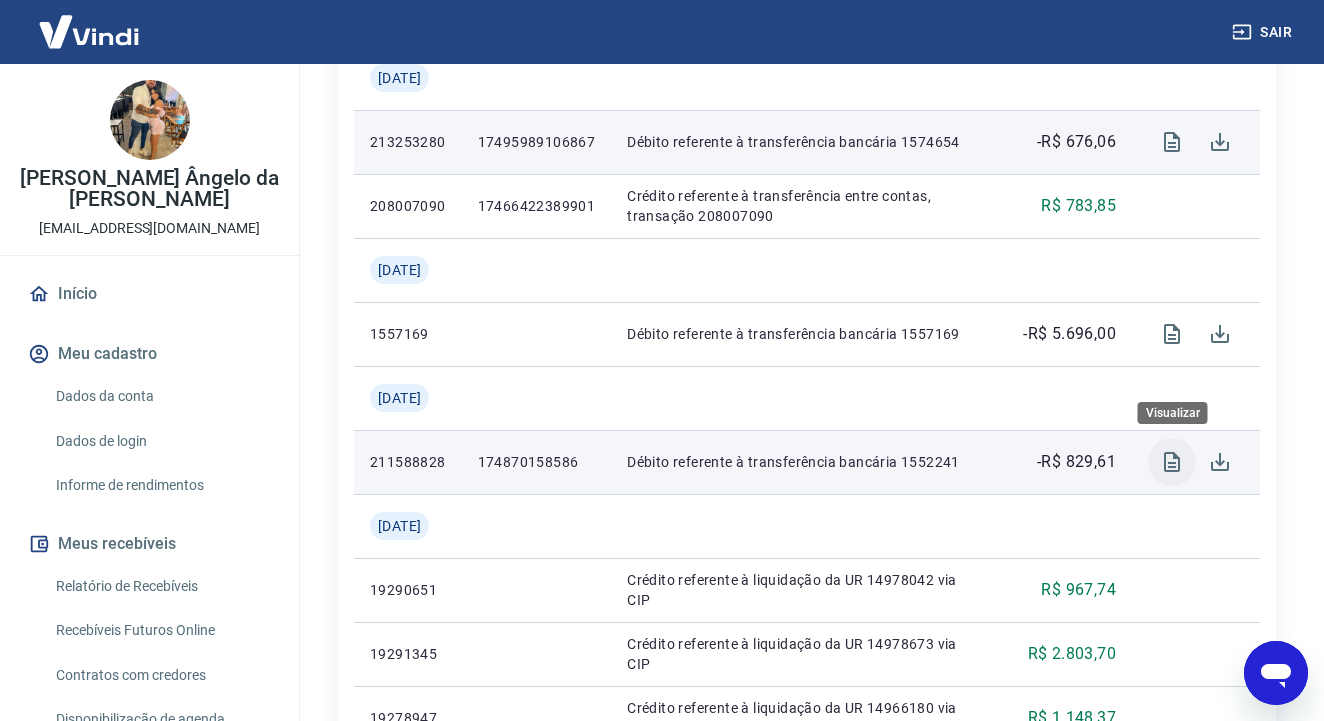 click 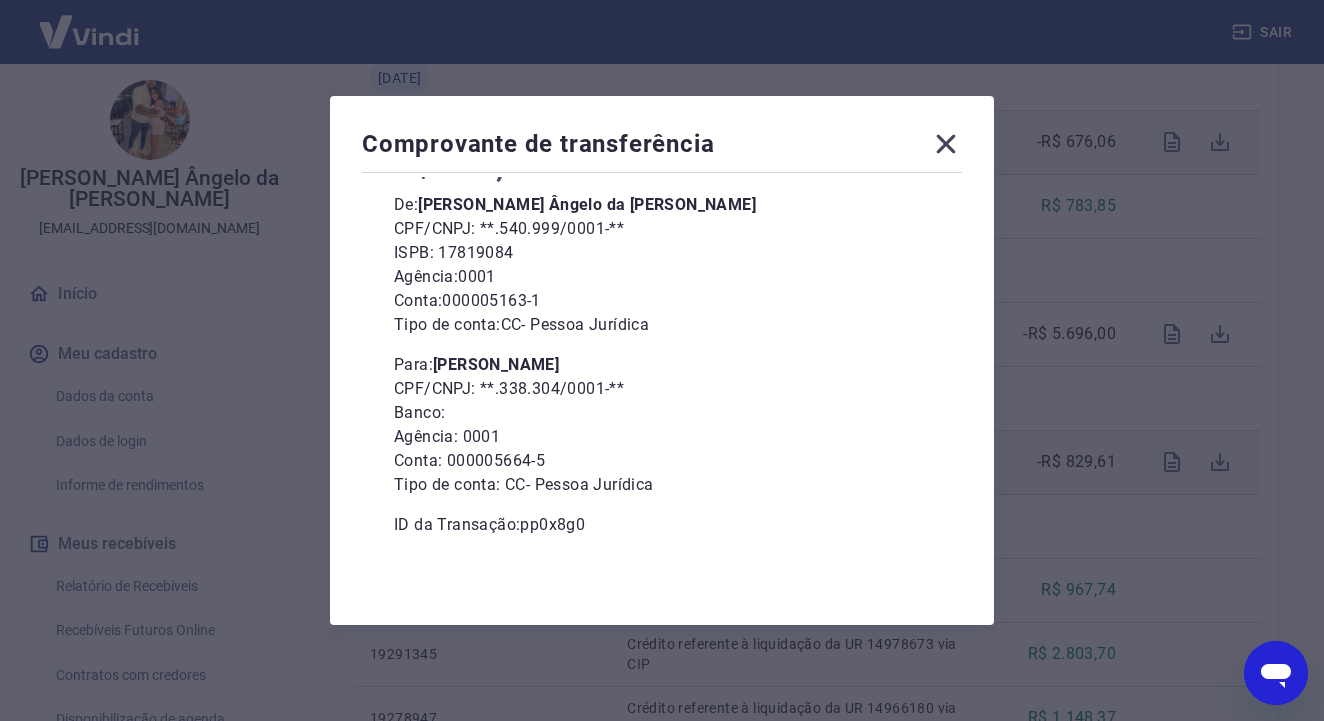scroll, scrollTop: 159, scrollLeft: 0, axis: vertical 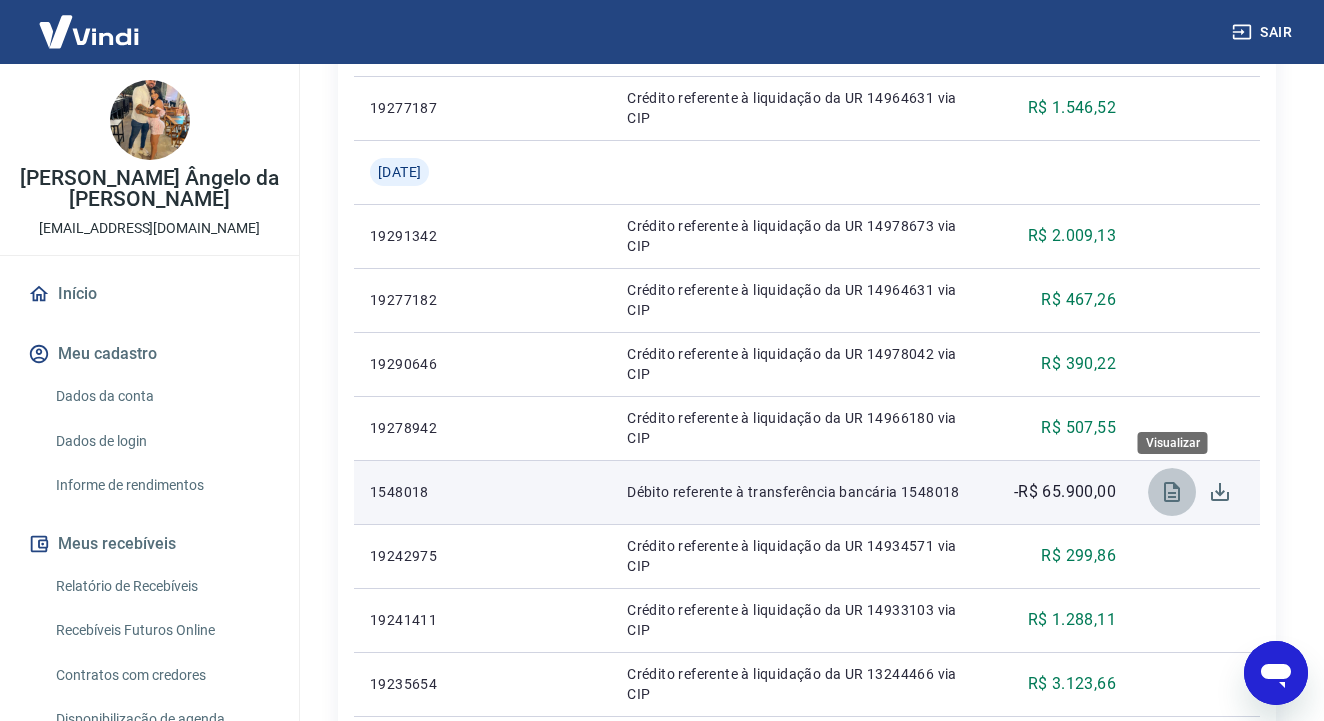 click 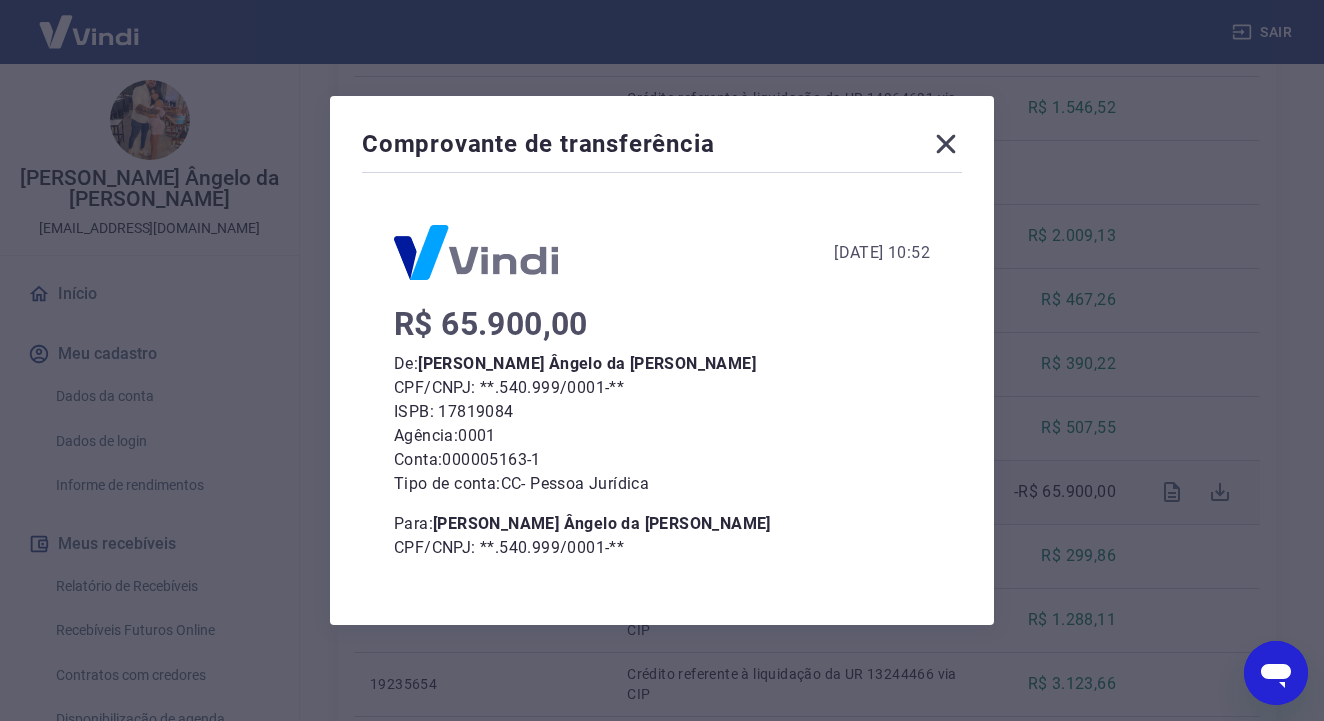 click 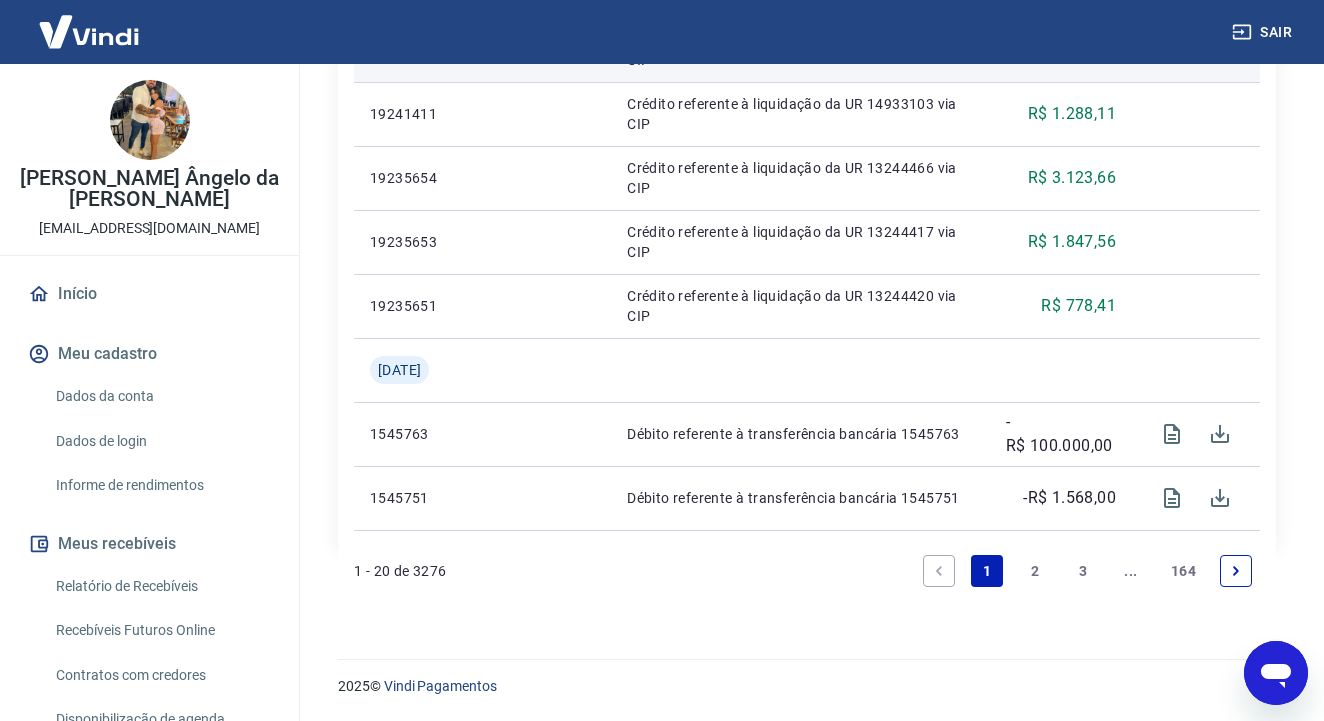 scroll, scrollTop: 1777, scrollLeft: 0, axis: vertical 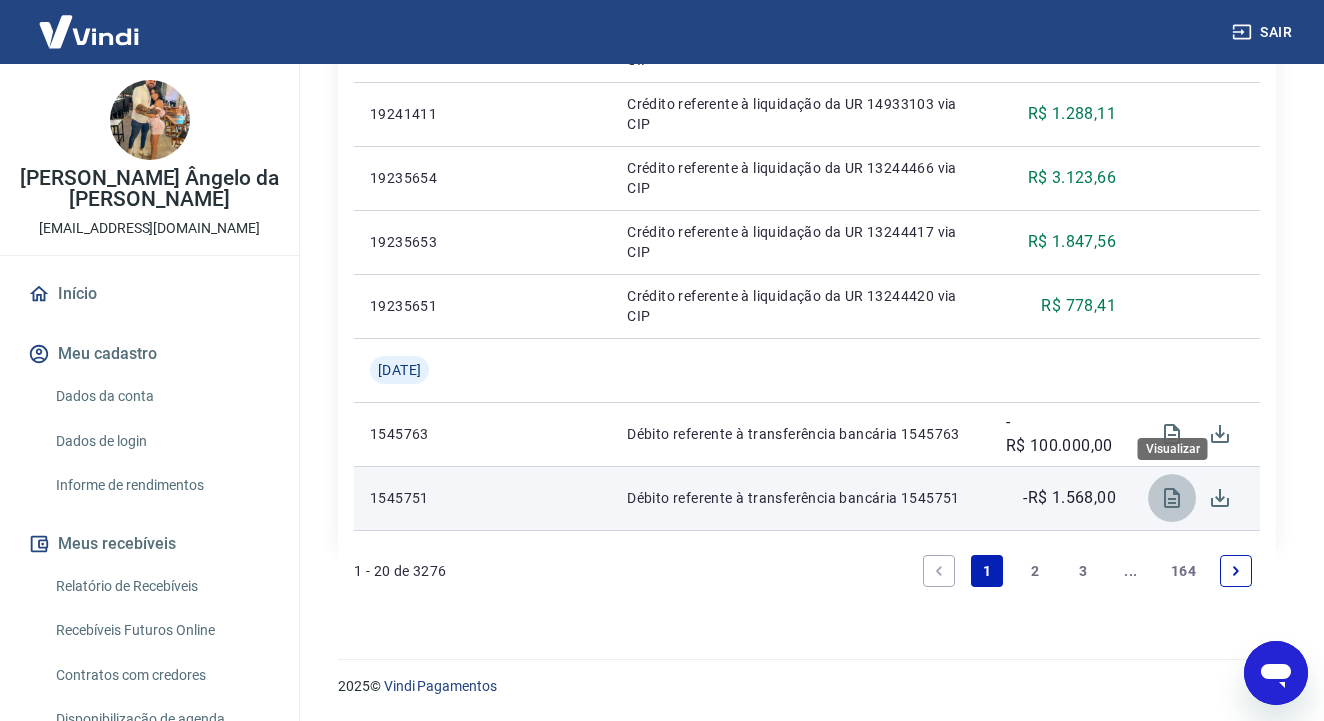 click 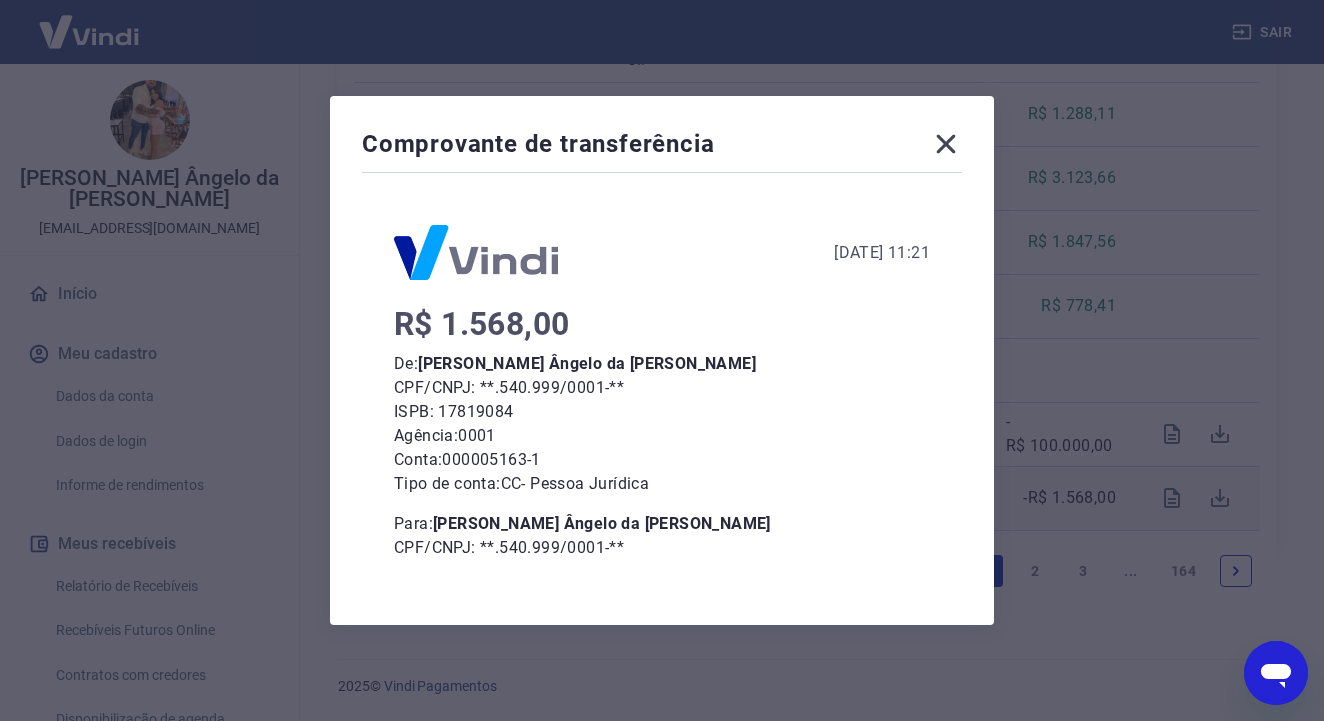 click 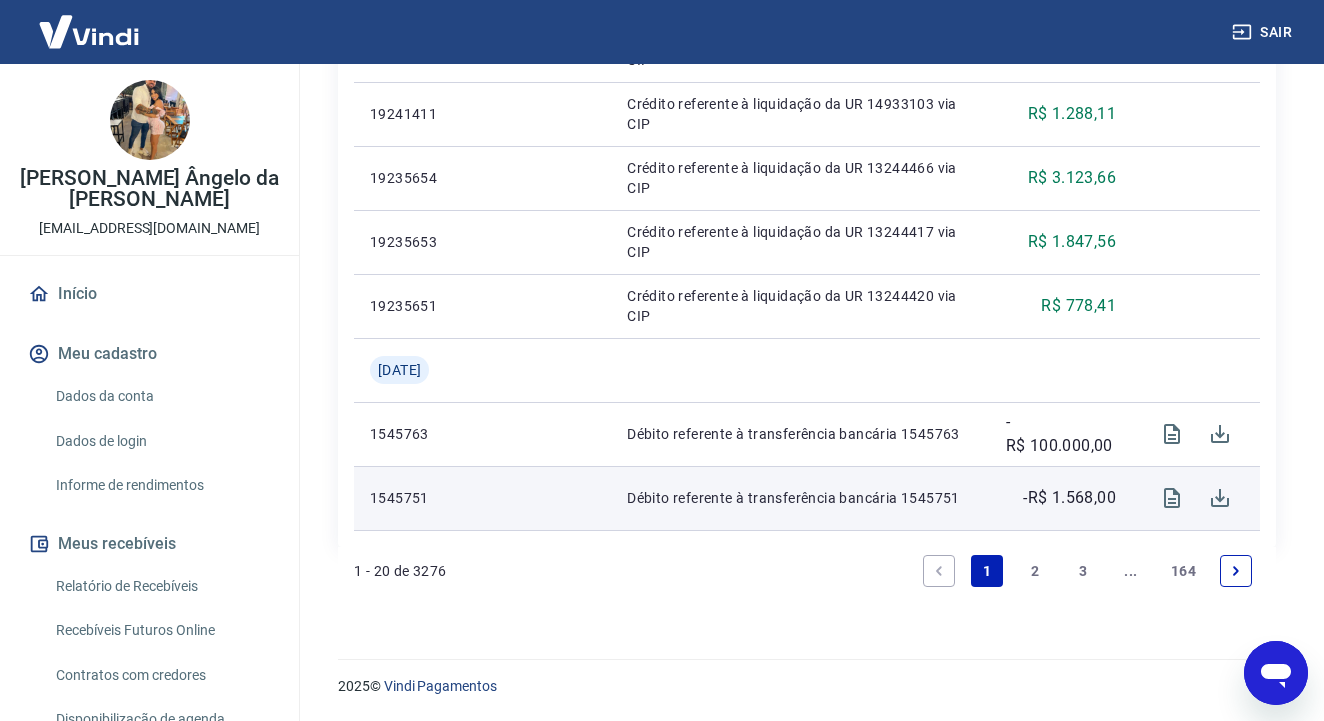 scroll, scrollTop: 1777, scrollLeft: 0, axis: vertical 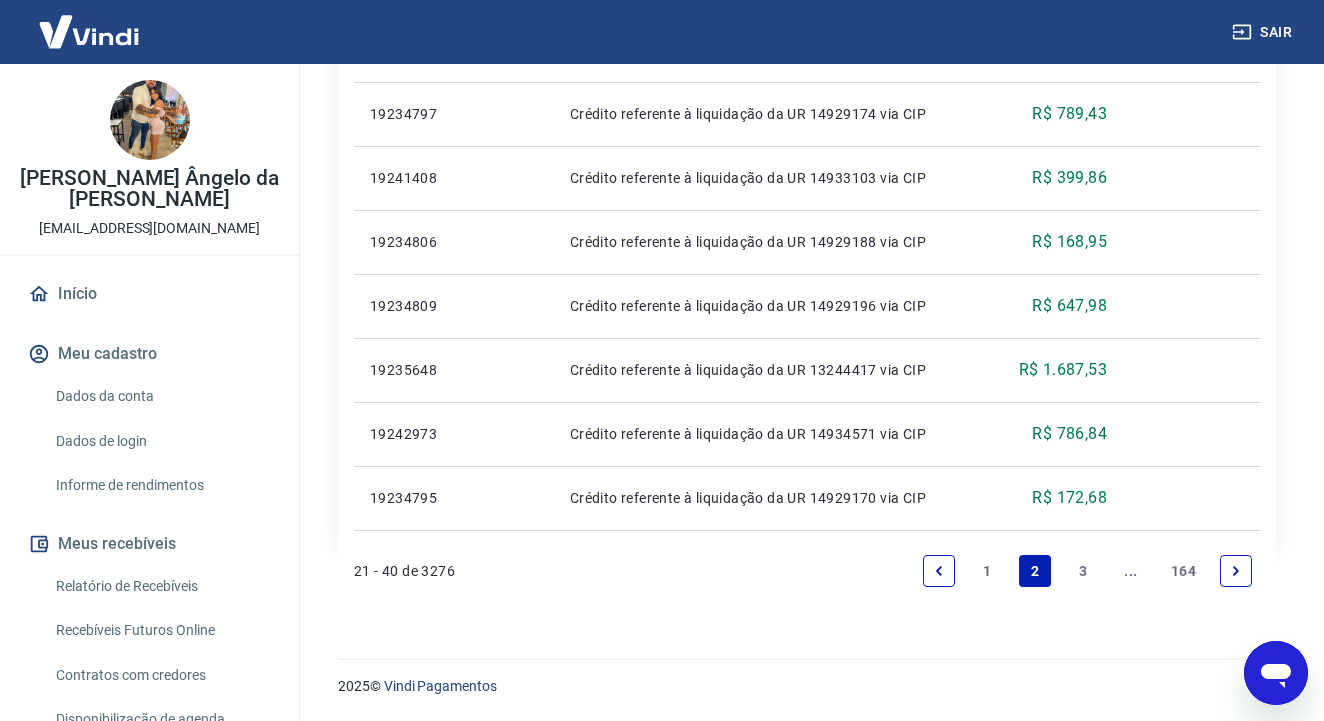 click on "3" at bounding box center (1083, 571) 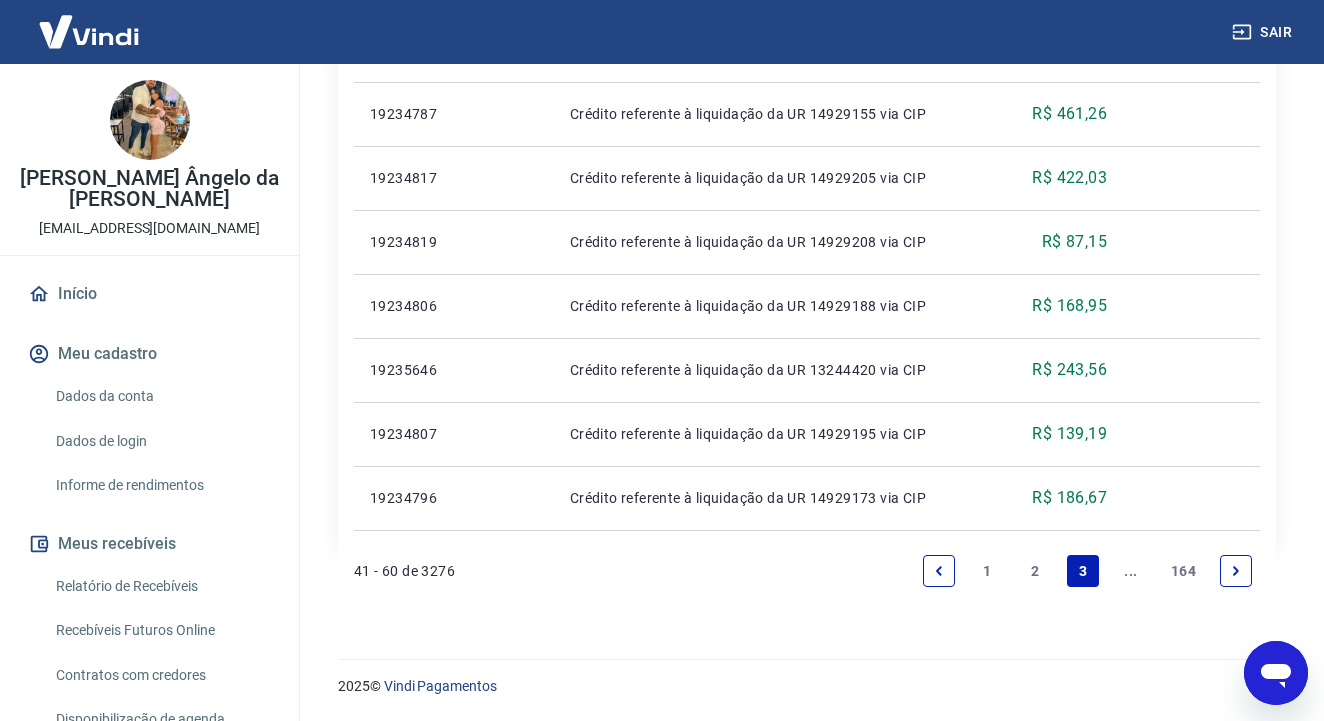 scroll, scrollTop: 1457, scrollLeft: 0, axis: vertical 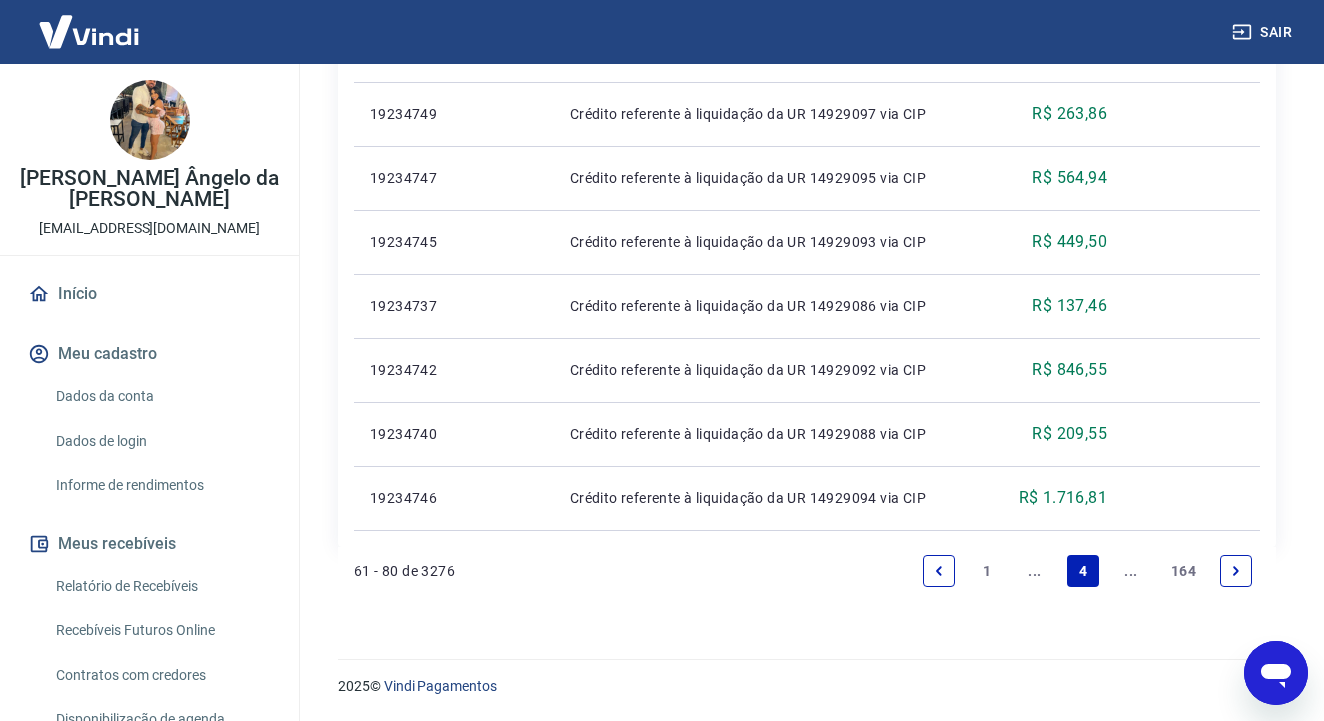 click at bounding box center [1236, 571] 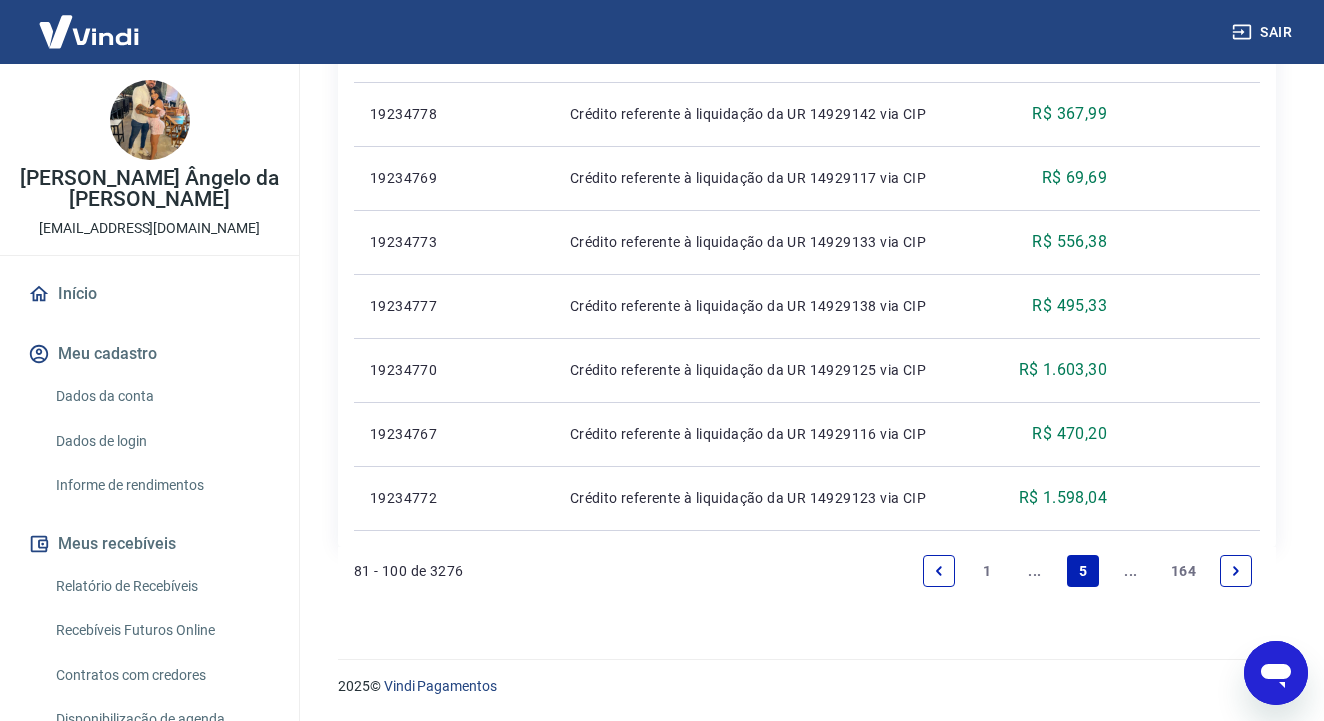 scroll, scrollTop: 1457, scrollLeft: 0, axis: vertical 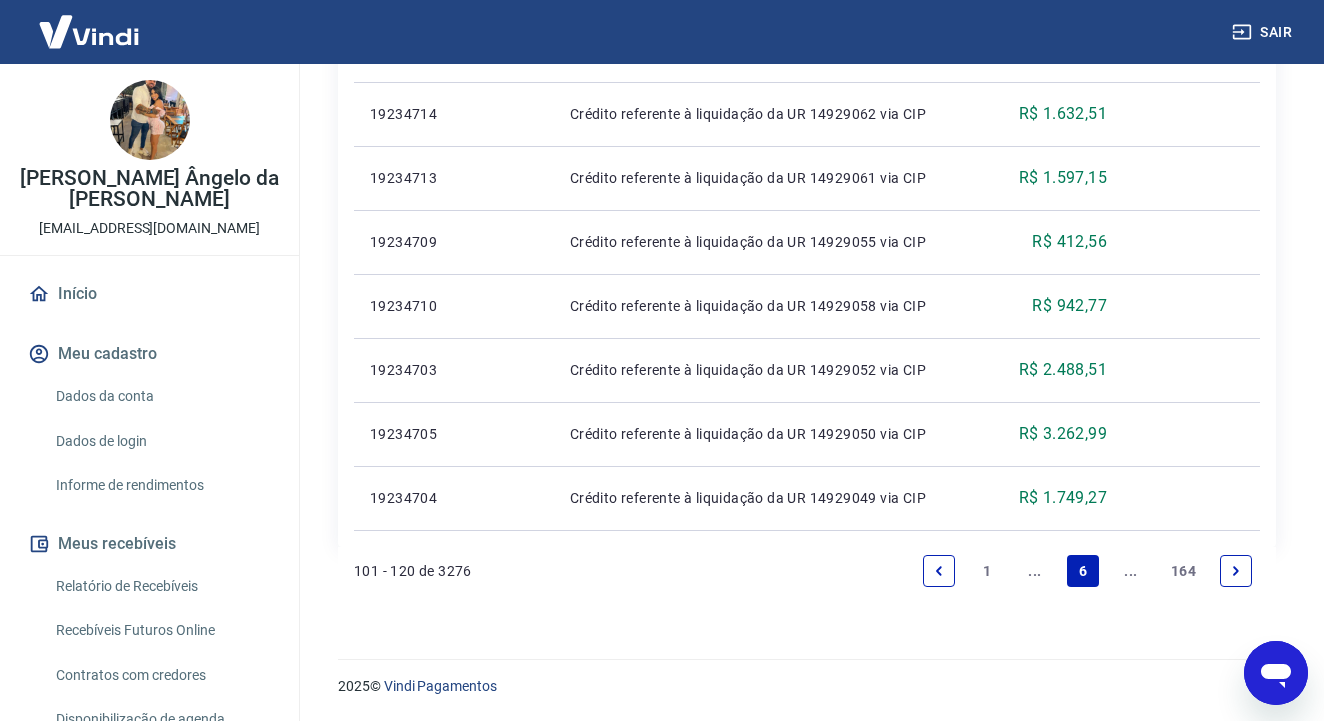 click at bounding box center [1236, 571] 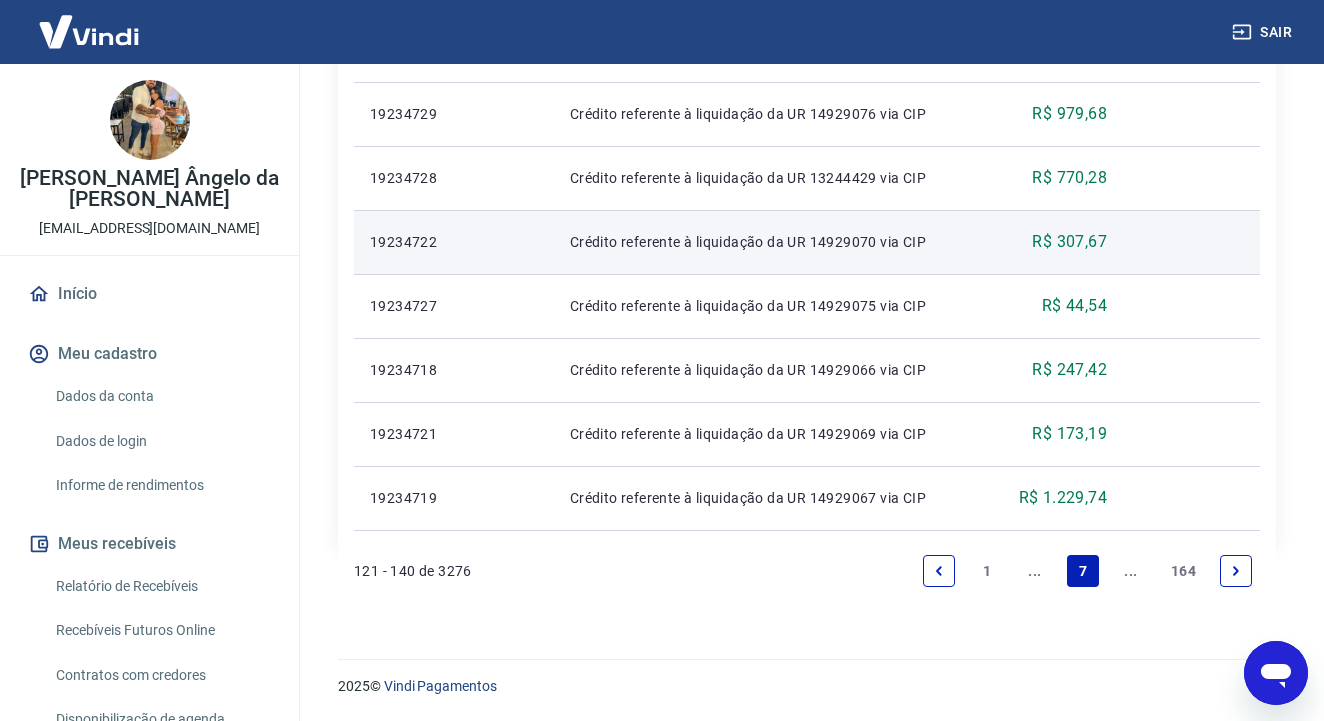 scroll, scrollTop: 1457, scrollLeft: 0, axis: vertical 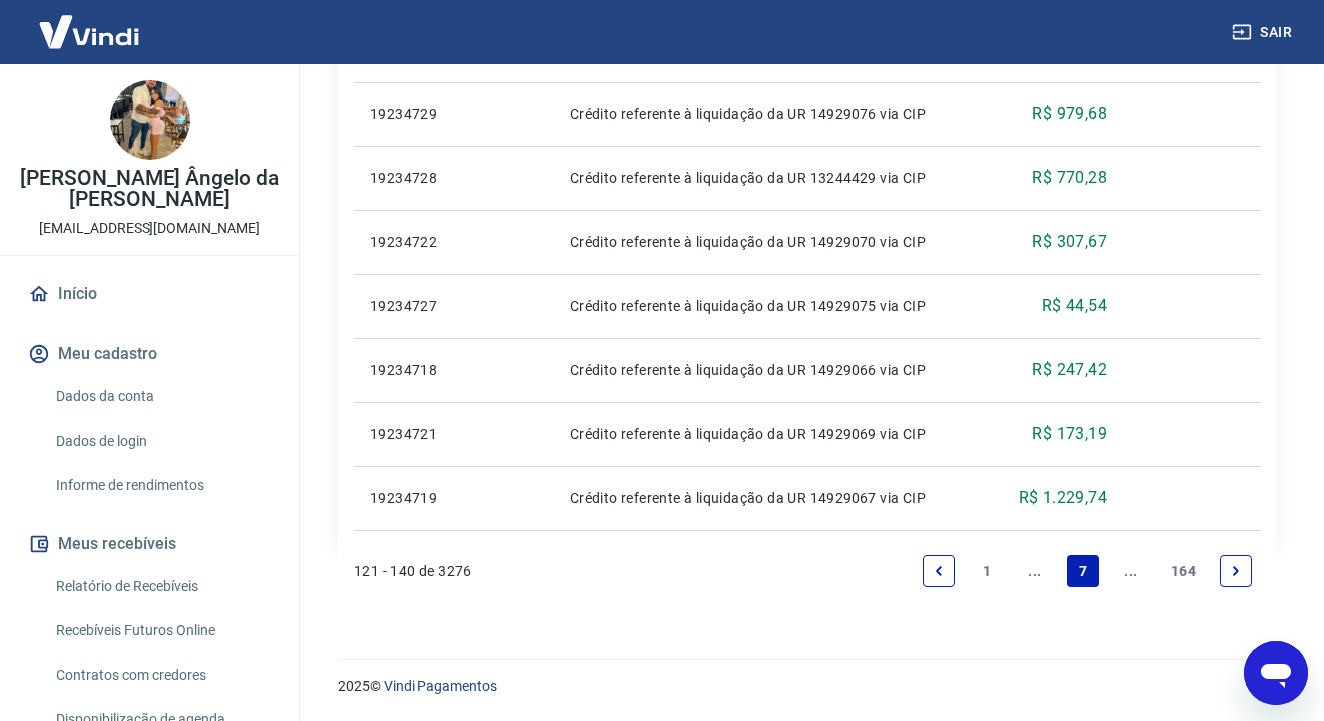 click 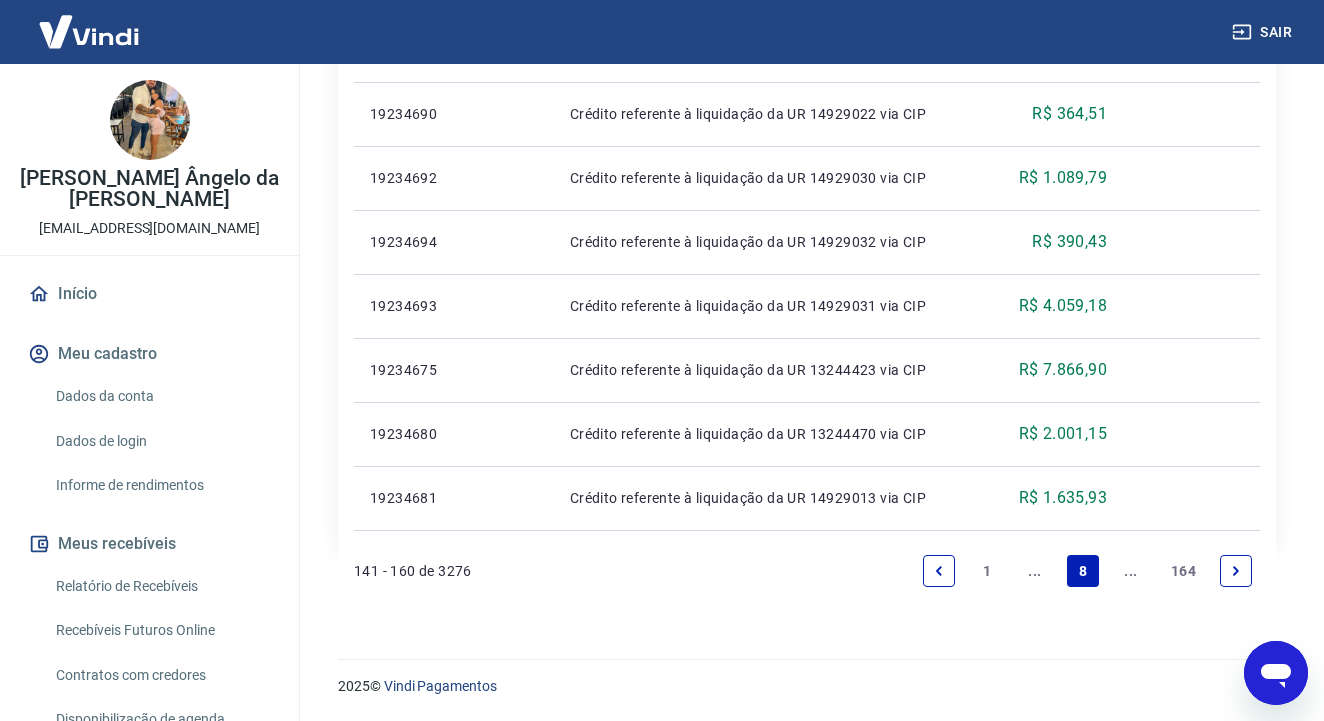 scroll, scrollTop: 1457, scrollLeft: 0, axis: vertical 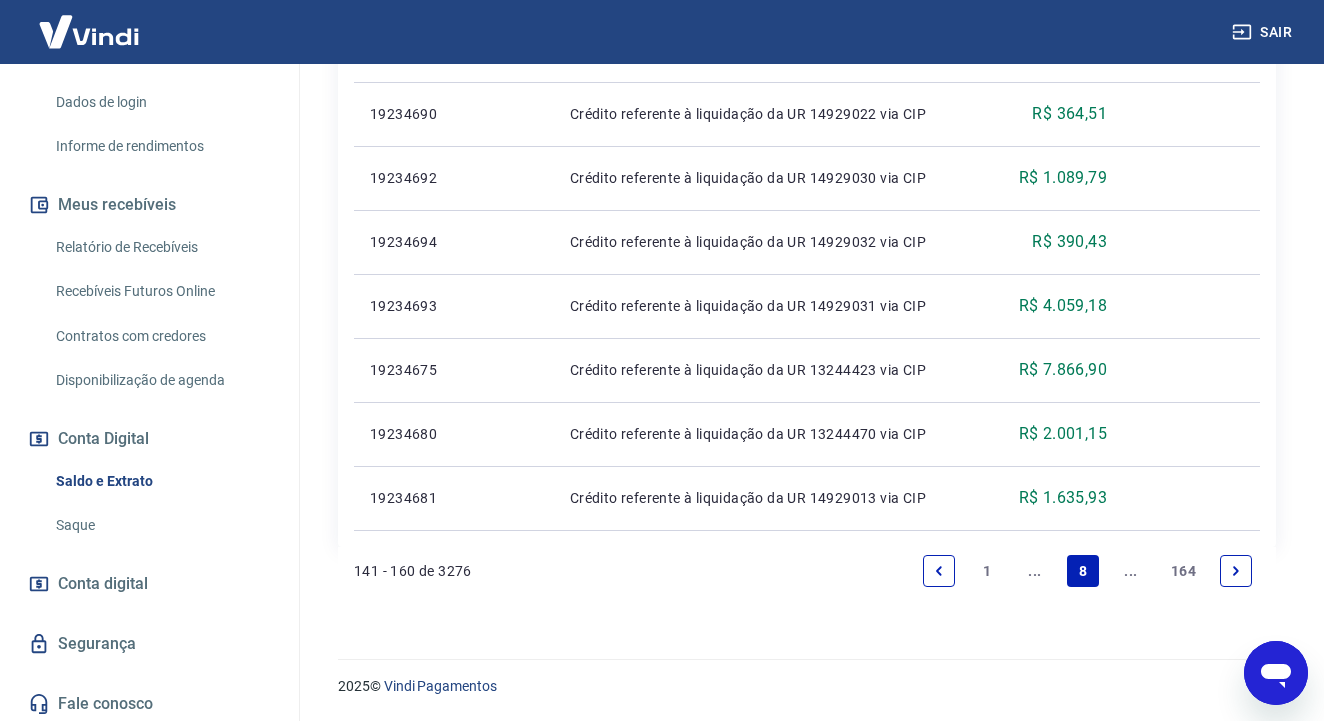 click on "Conta digital" at bounding box center [103, 584] 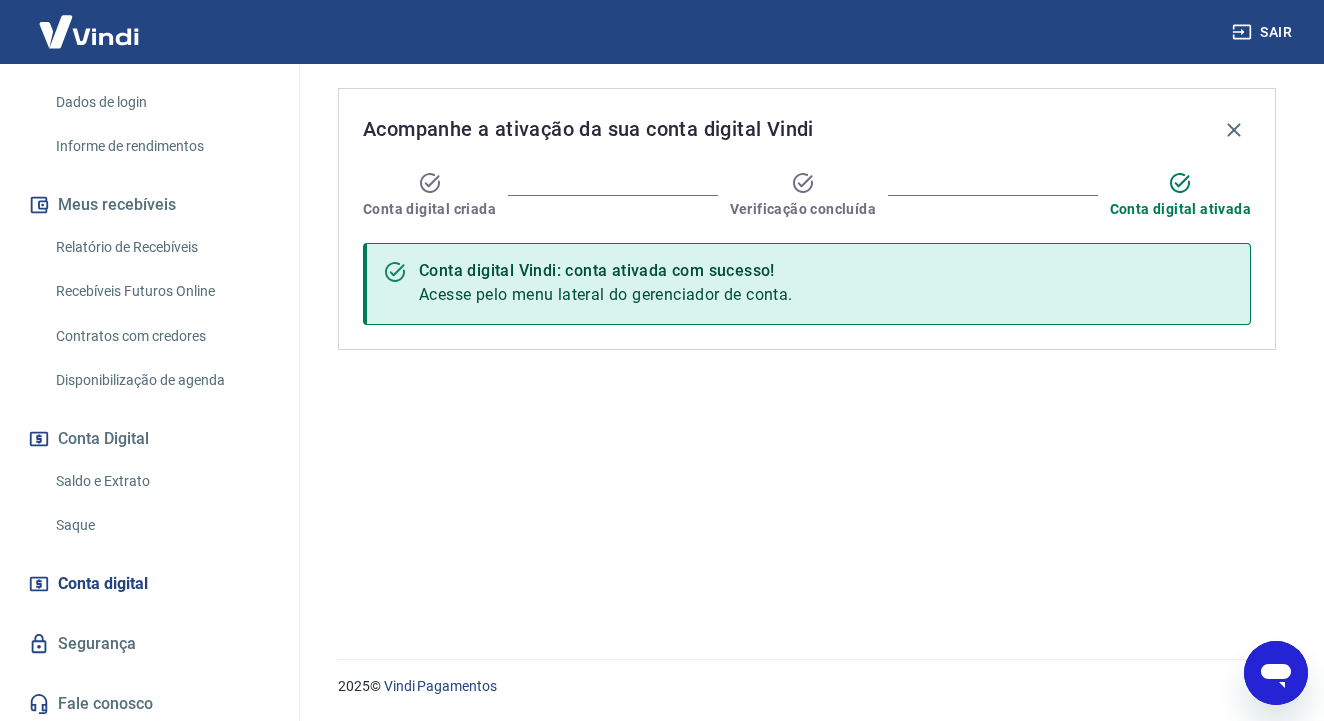 scroll, scrollTop: 0, scrollLeft: 0, axis: both 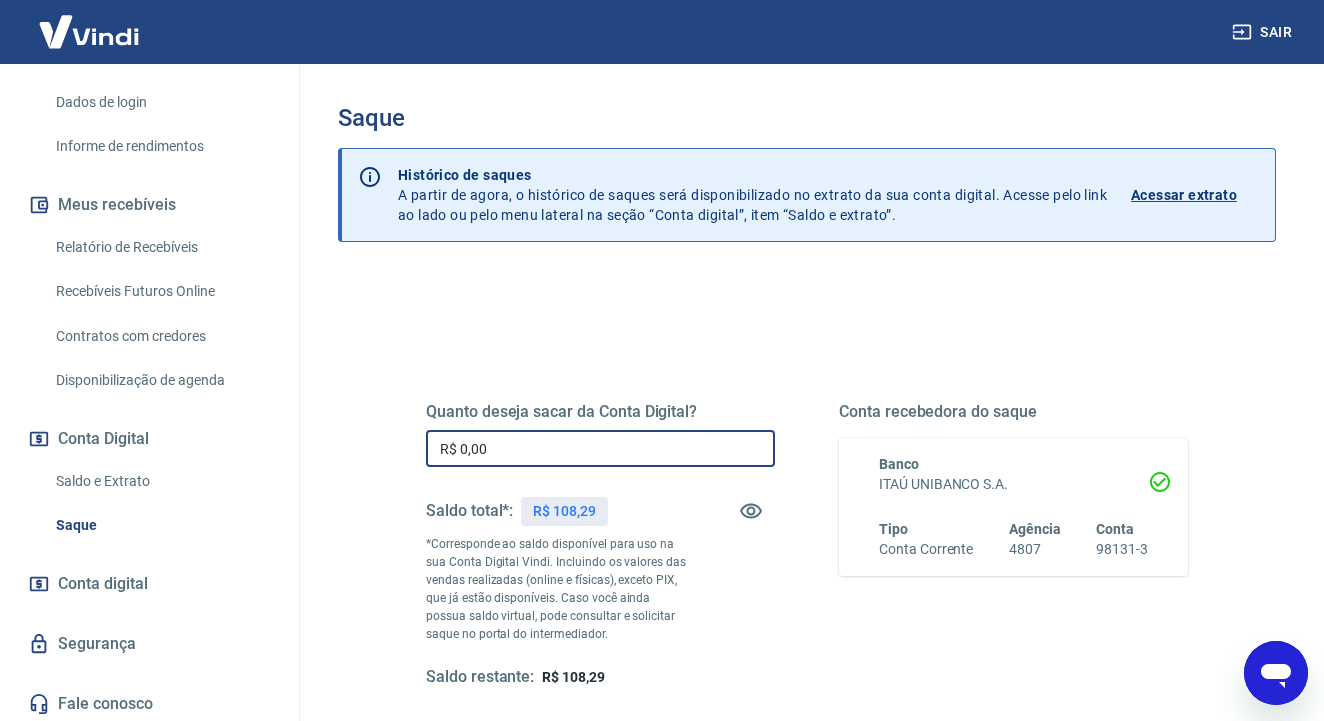 click on "R$ 0,00" at bounding box center [600, 448] 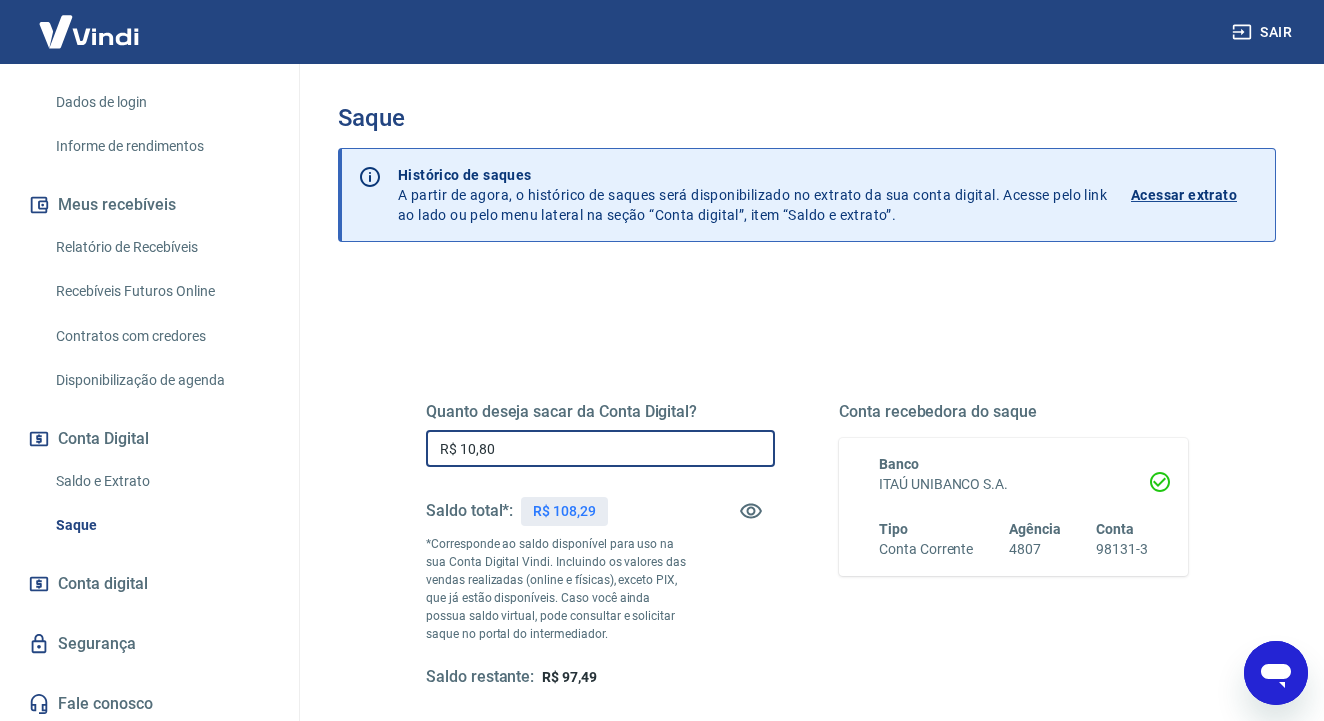 type on "R$ 108,00" 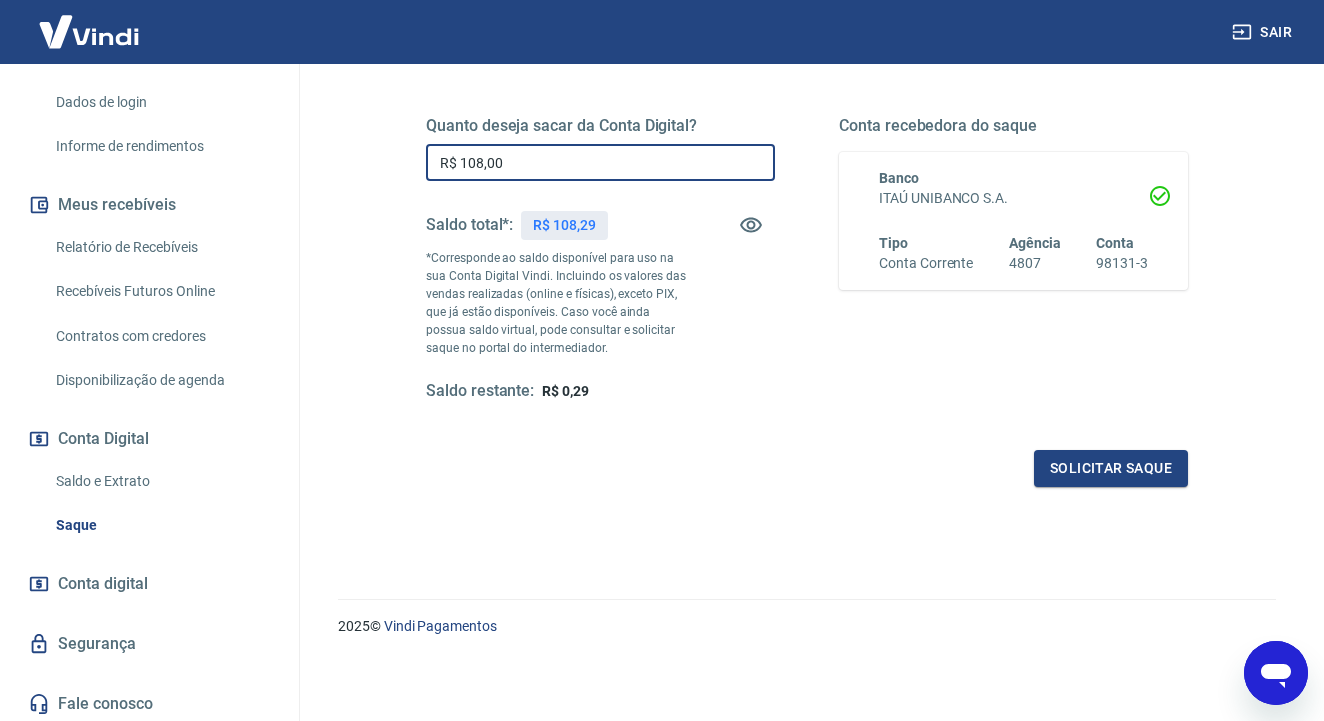scroll, scrollTop: 285, scrollLeft: 0, axis: vertical 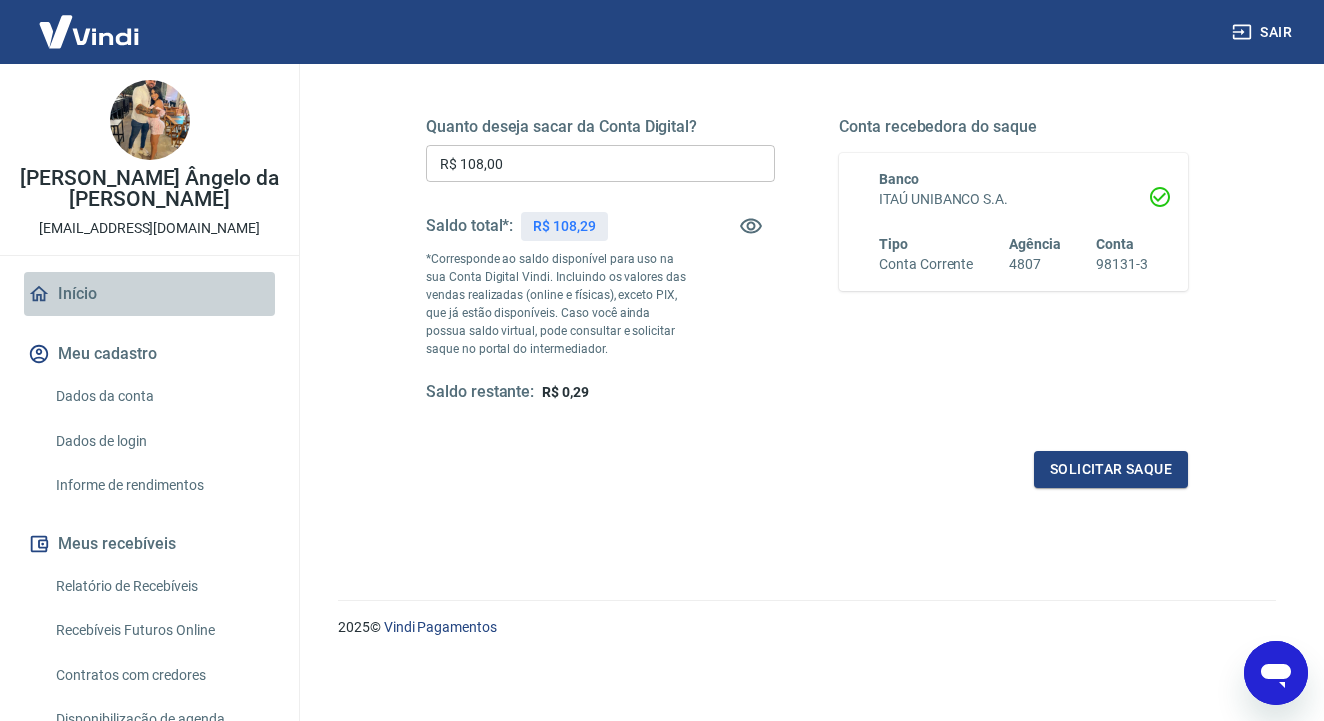 click on "Início" at bounding box center [149, 294] 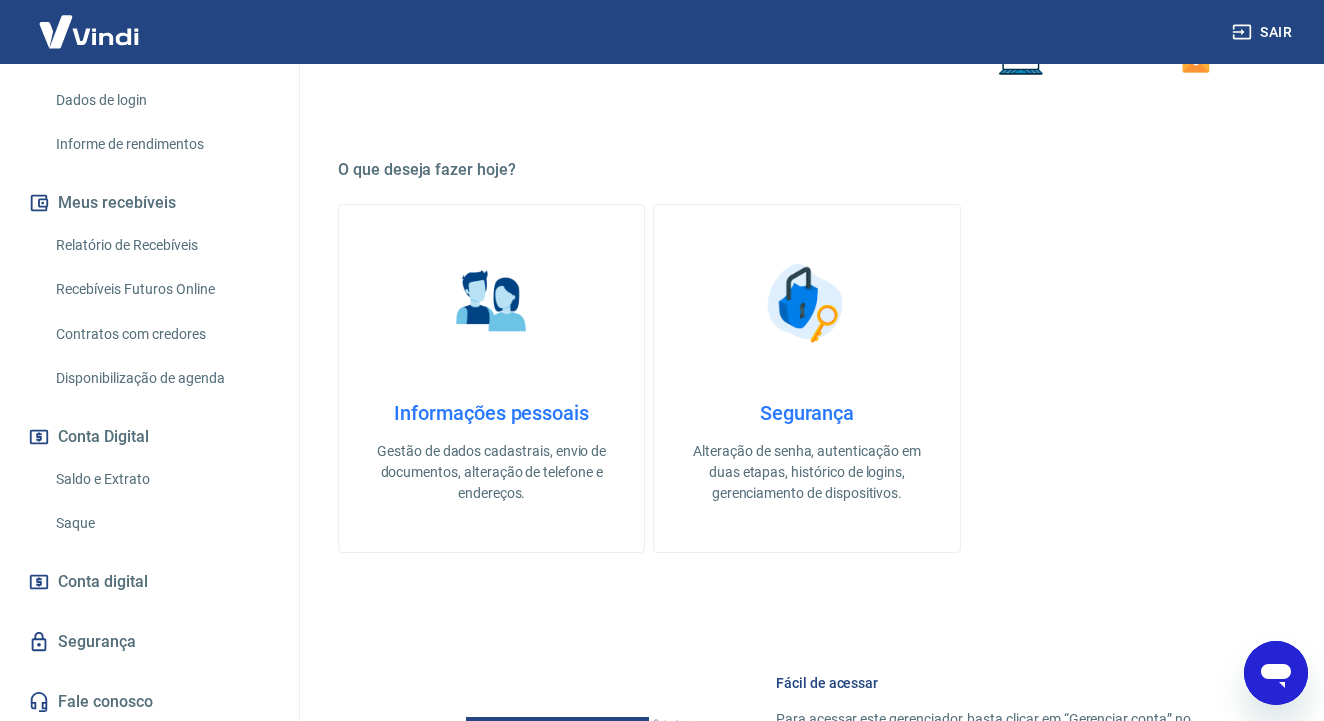 scroll, scrollTop: 339, scrollLeft: 0, axis: vertical 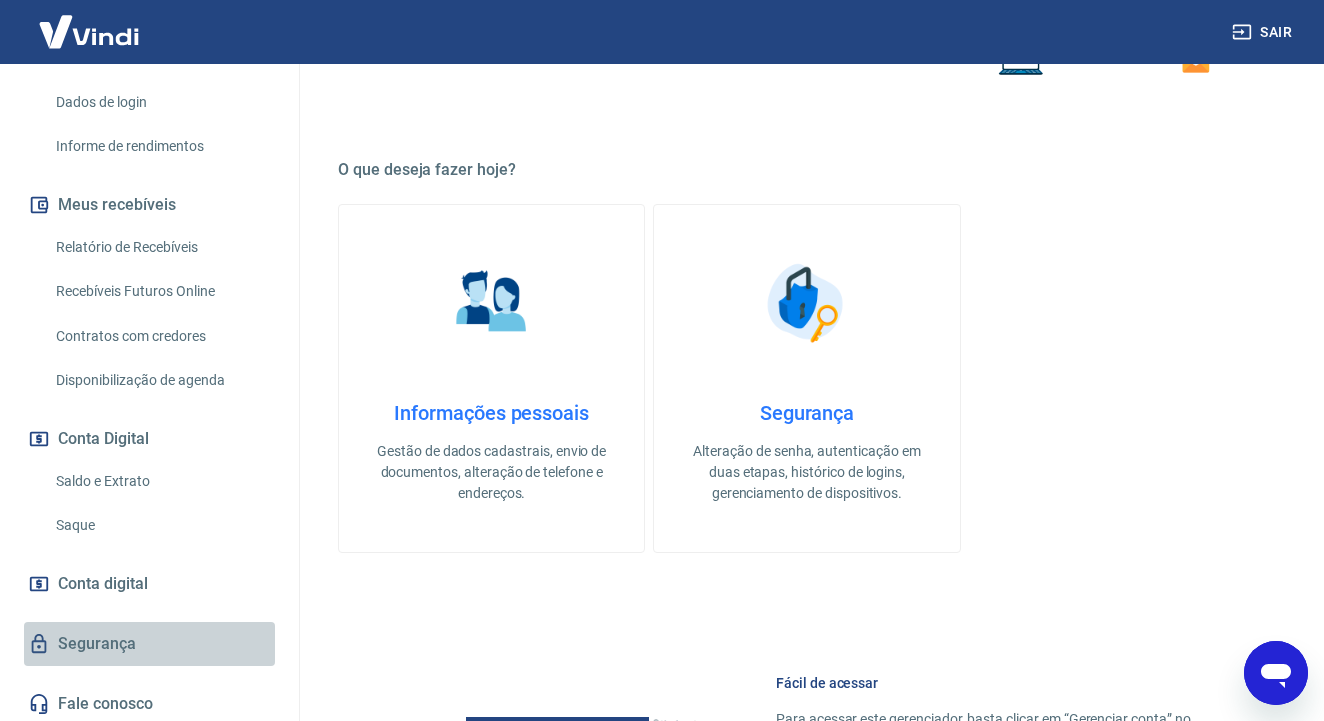 click on "Segurança" at bounding box center [149, 644] 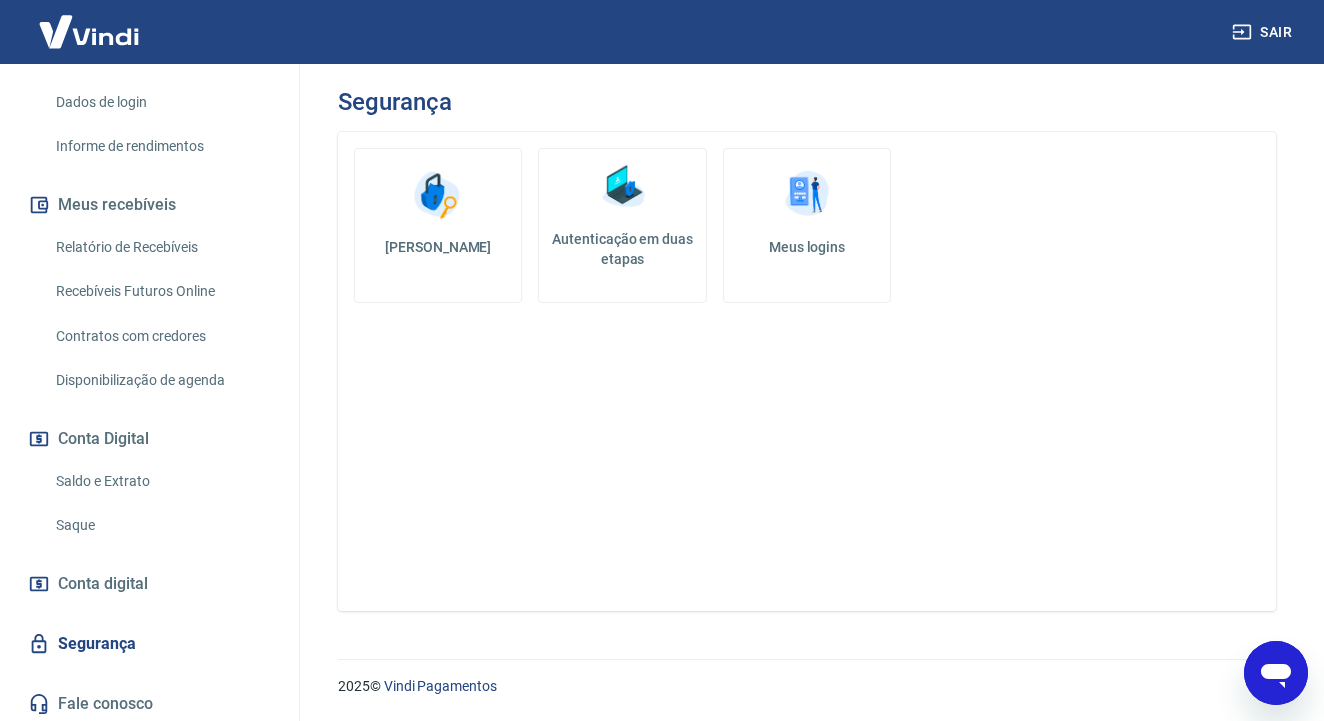 click on "Meus logins" at bounding box center [807, 225] 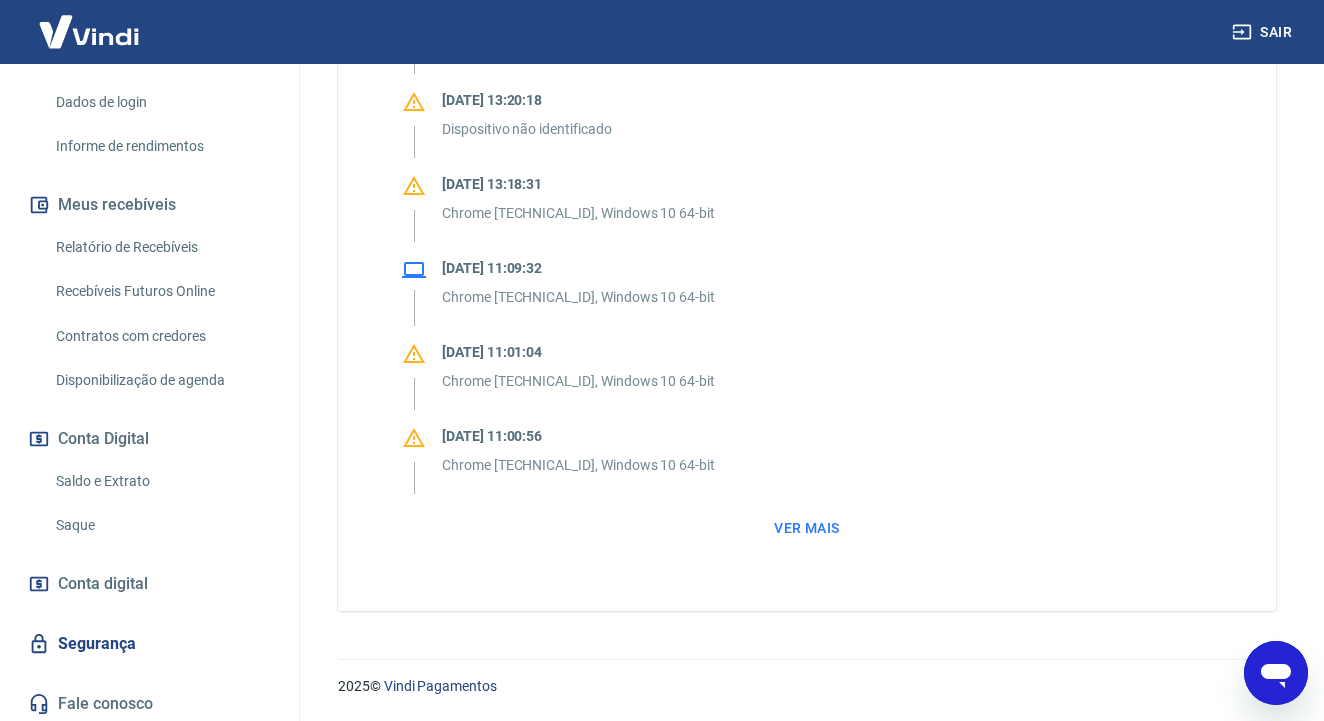 scroll, scrollTop: 1744, scrollLeft: 0, axis: vertical 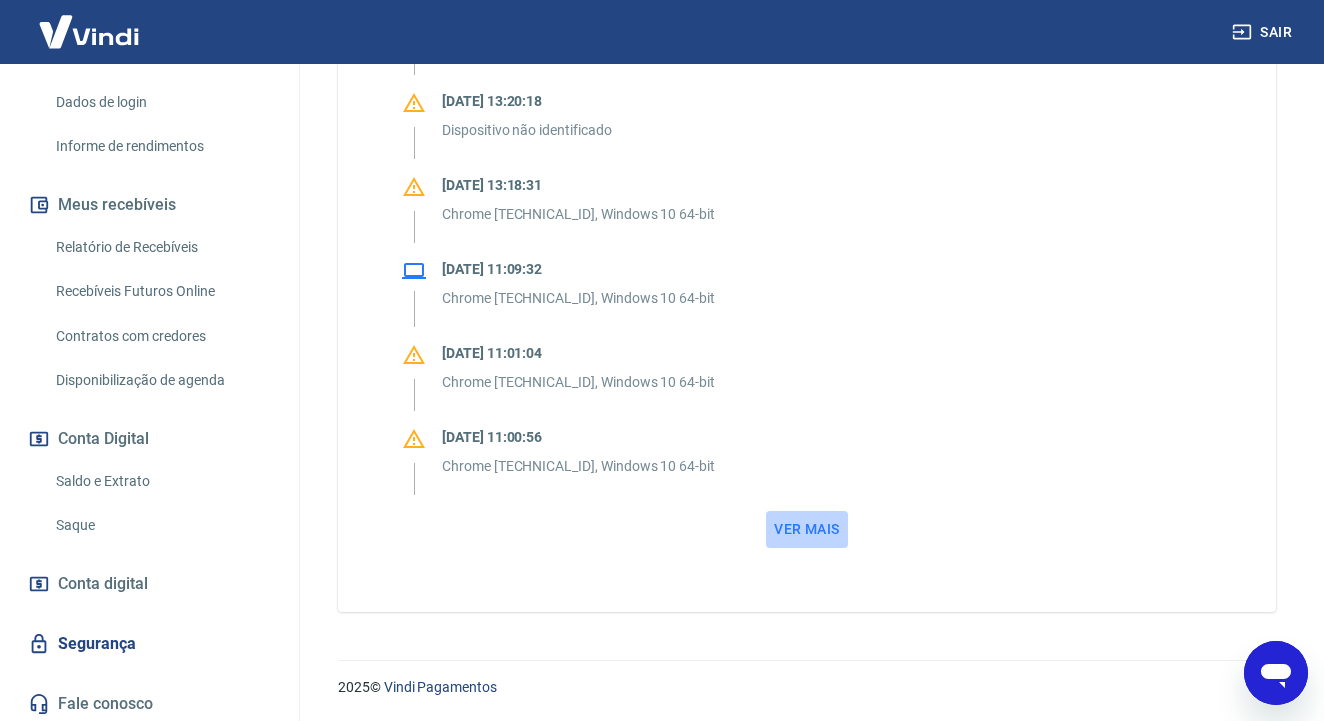 click on "Ver mais" at bounding box center [806, 529] 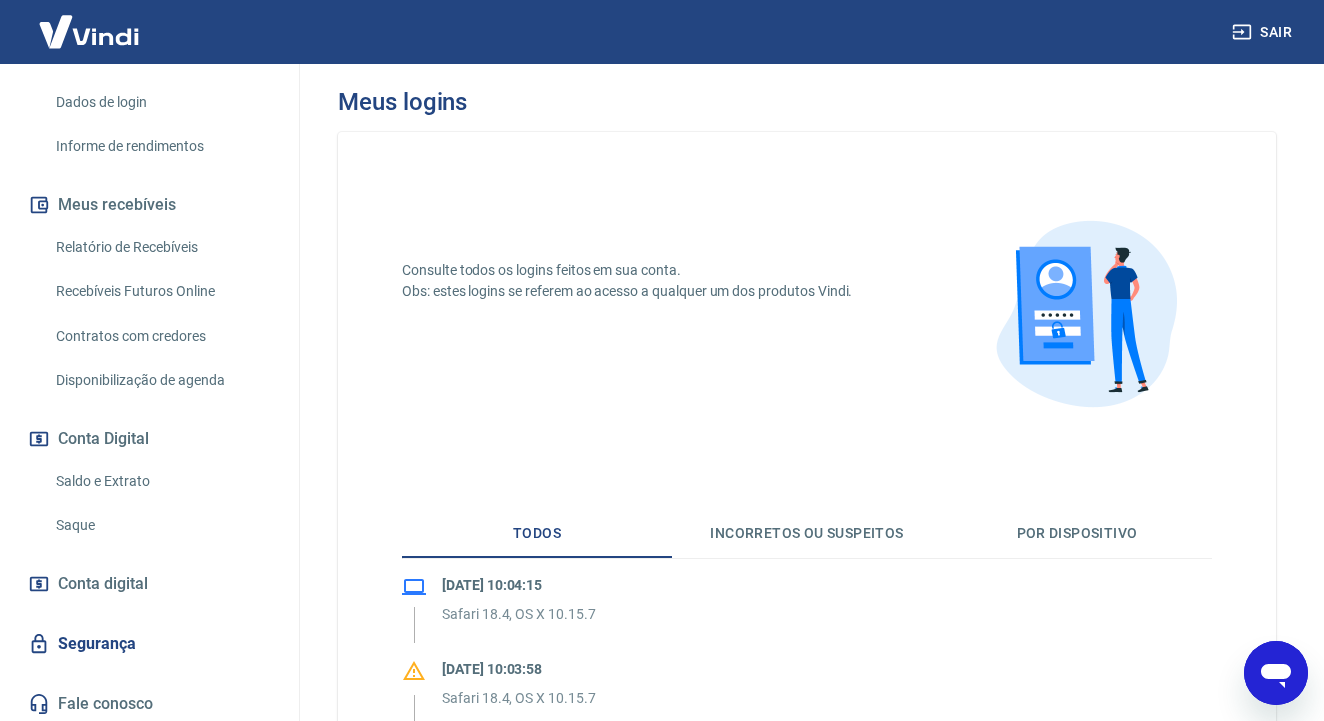 scroll, scrollTop: 0, scrollLeft: 0, axis: both 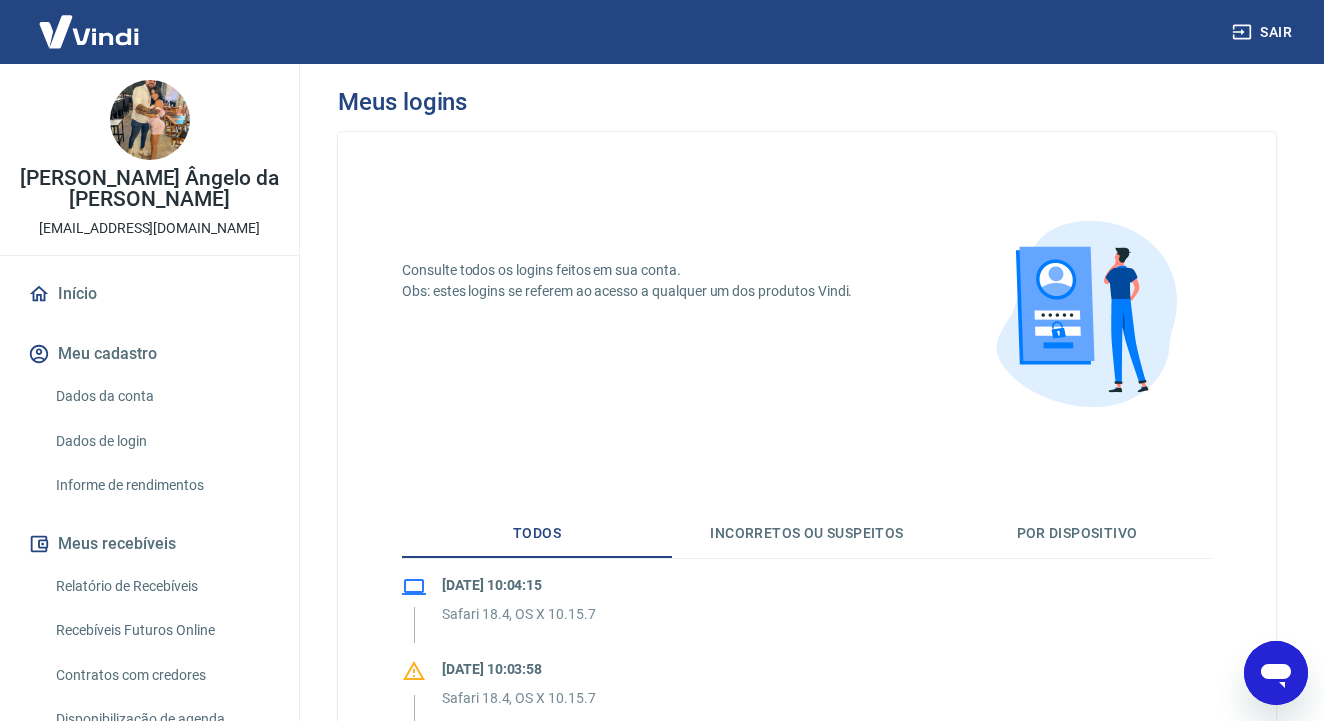 click on "Incorretos ou suspeitos" at bounding box center (807, 534) 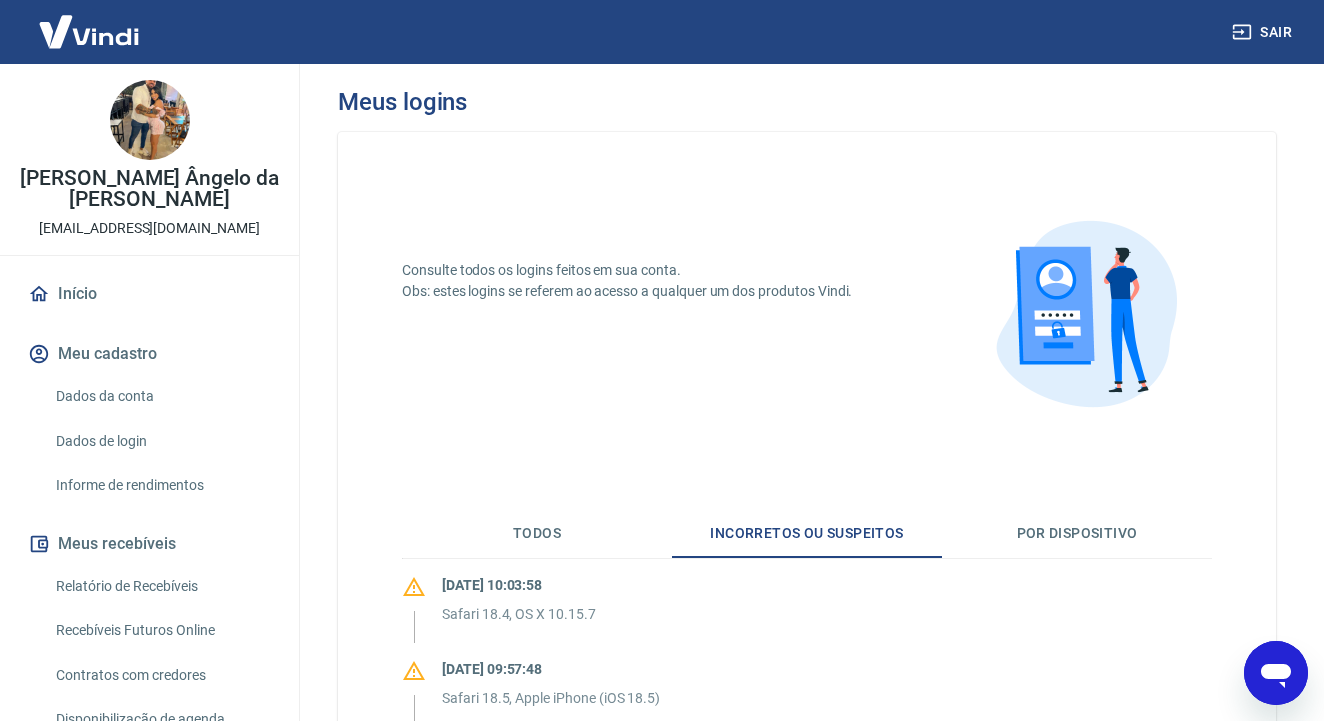 click on "Por dispositivo" at bounding box center [1077, 534] 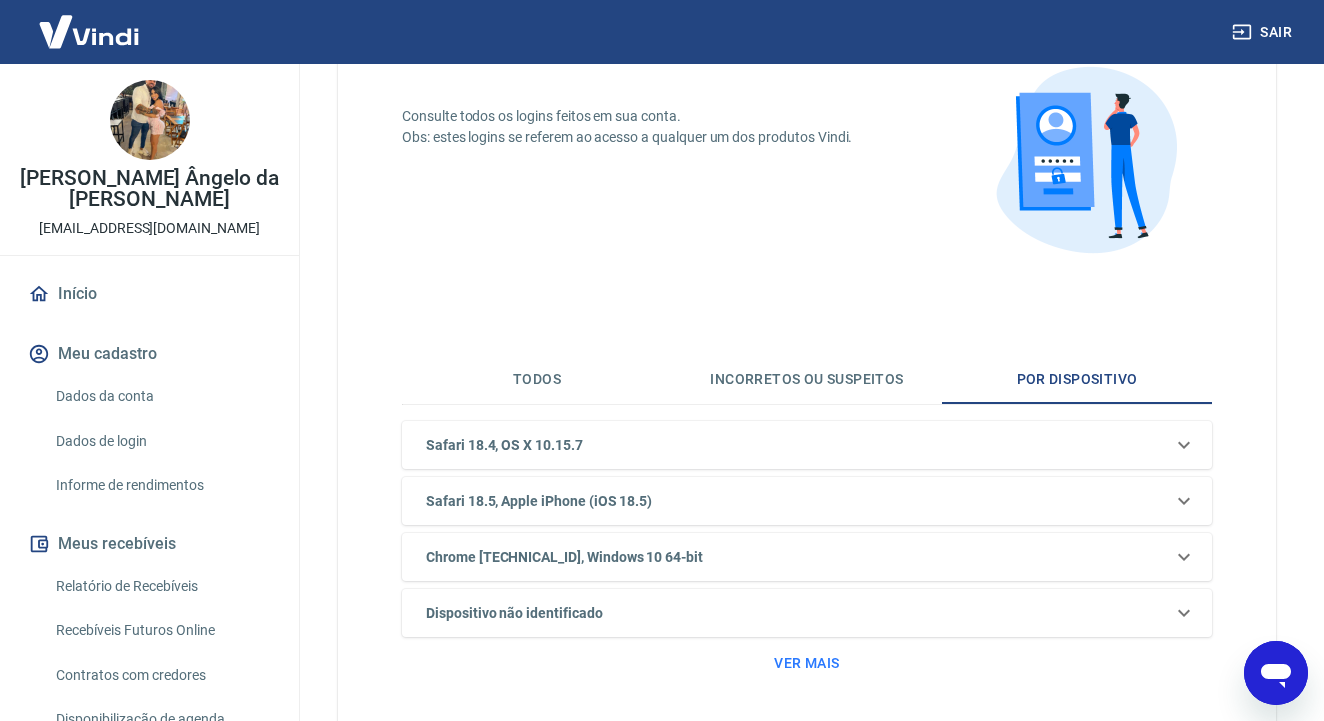 scroll, scrollTop: 278, scrollLeft: 0, axis: vertical 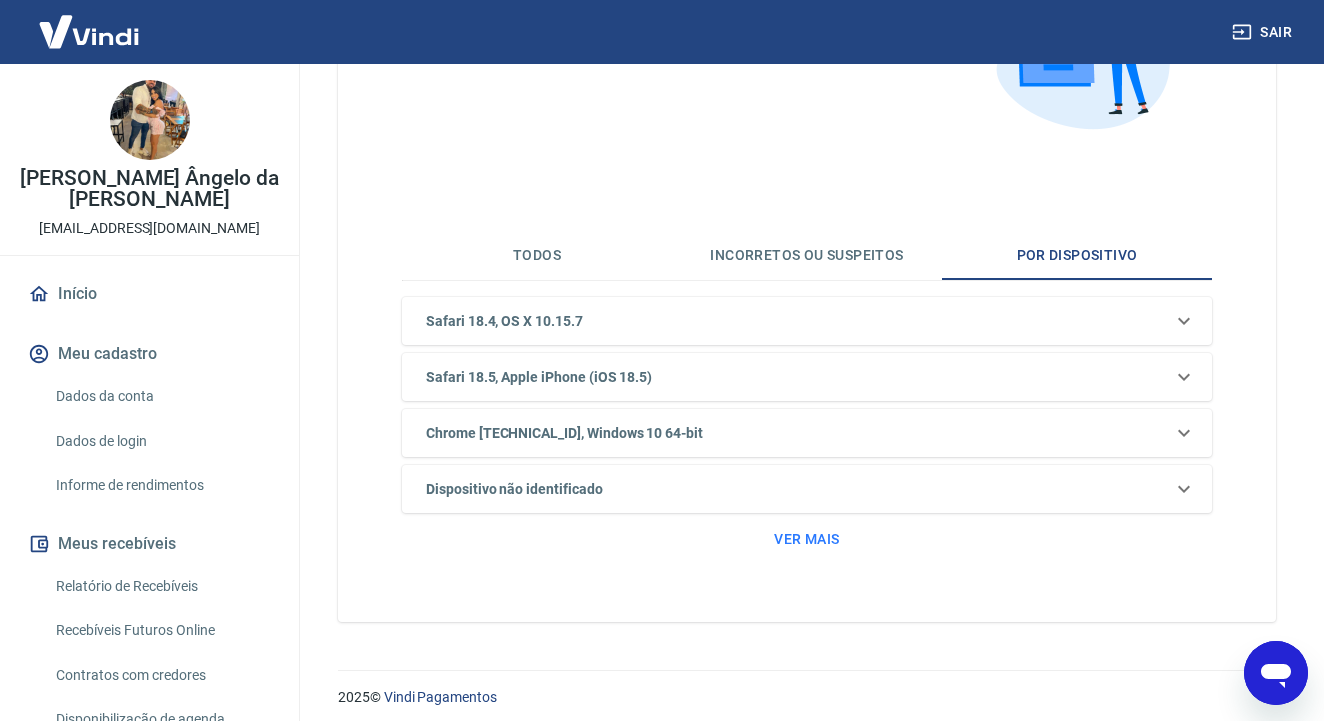 click on "Dispositivo não identificado" at bounding box center (795, 321) 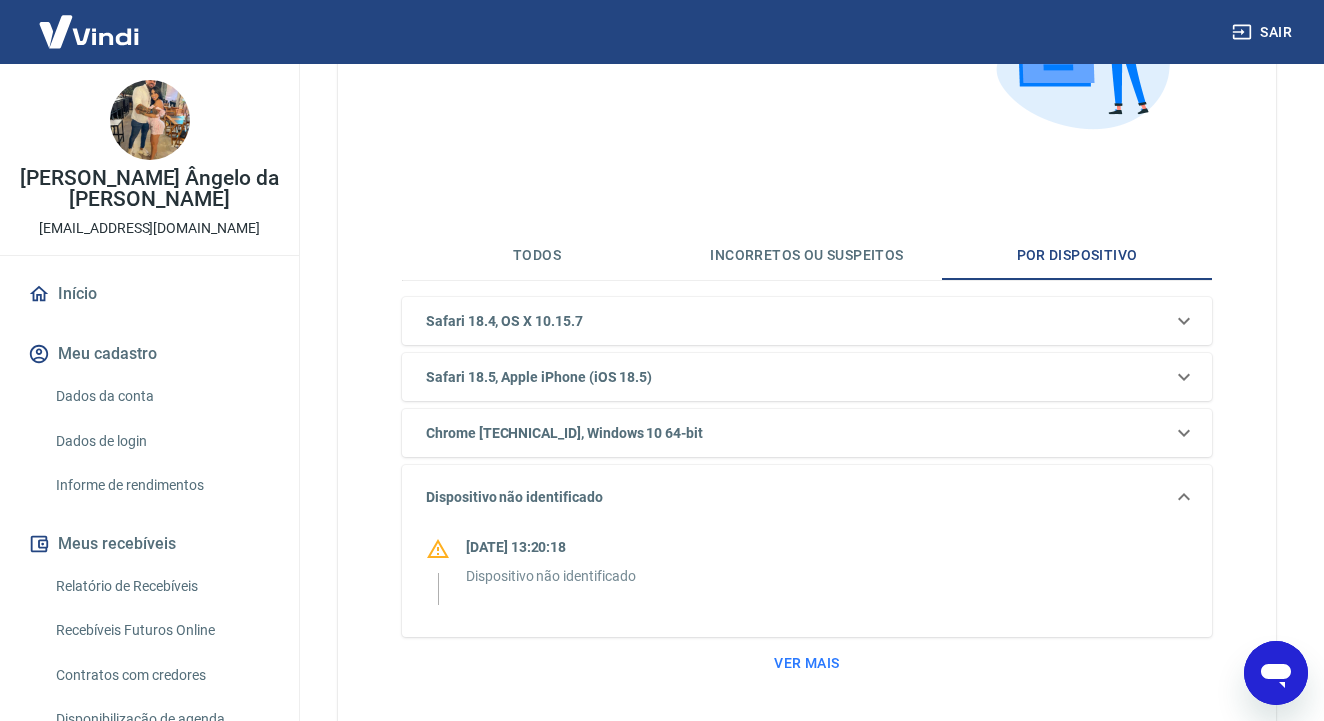 click on "Dispositivo não identificado" at bounding box center (795, 497) 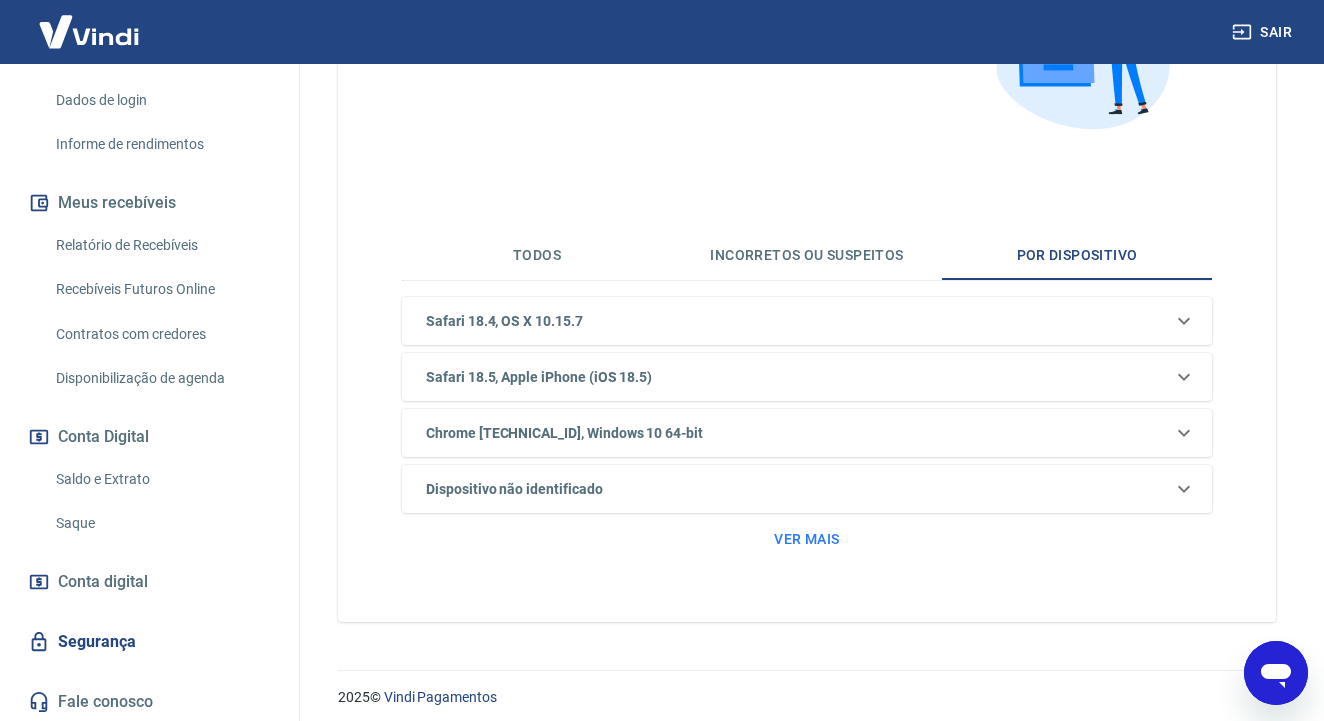 scroll, scrollTop: 339, scrollLeft: 0, axis: vertical 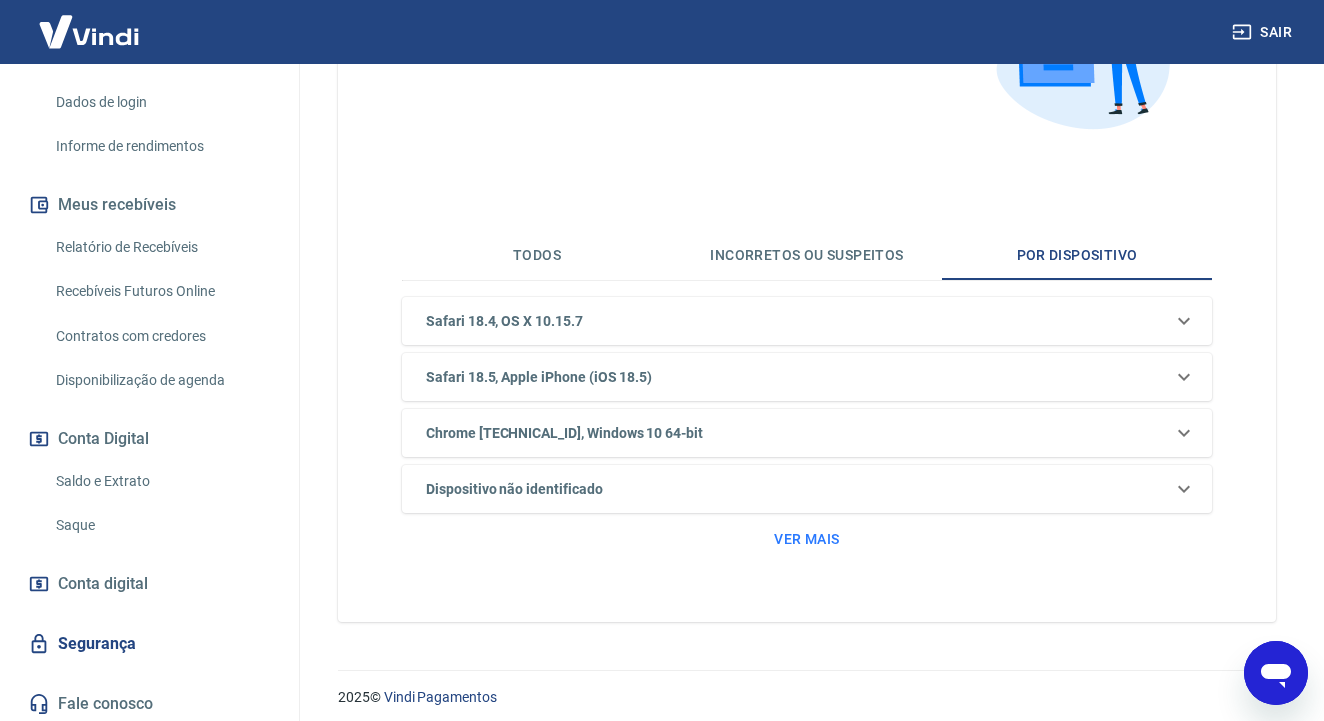 click on "Recebíveis Futuros Online" at bounding box center [161, 291] 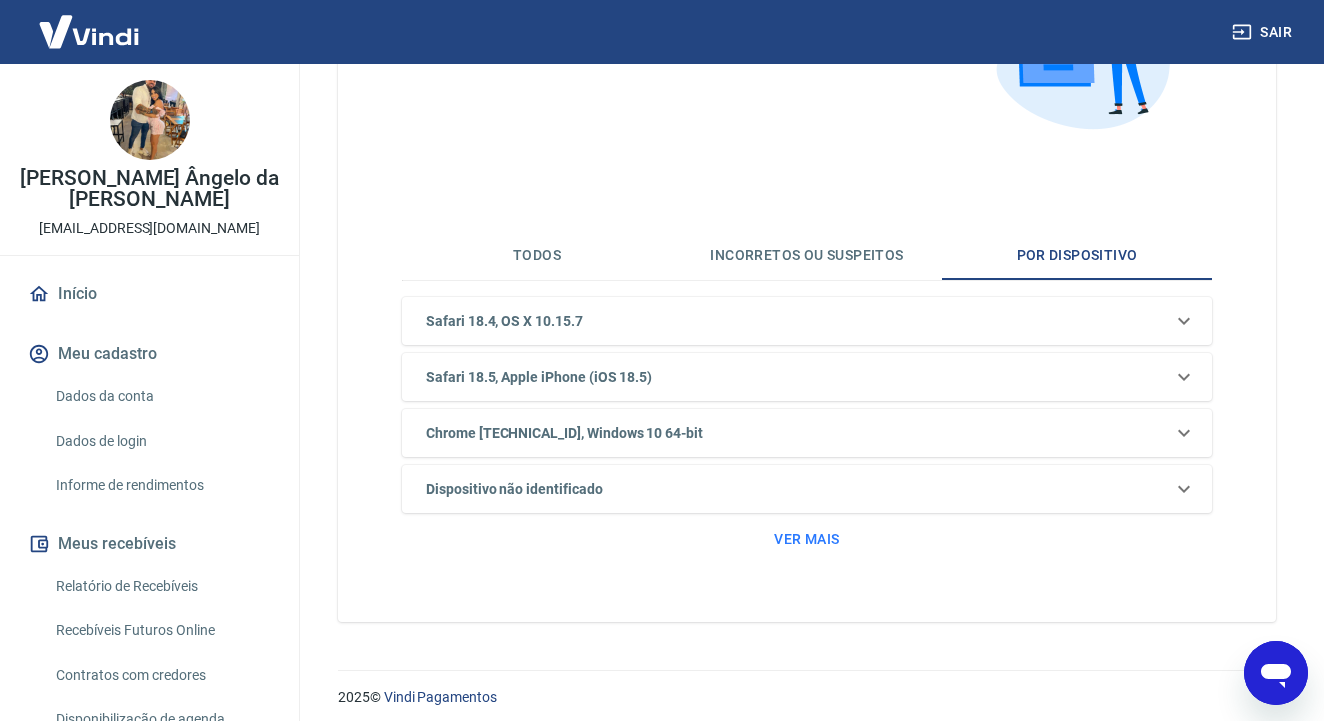 scroll, scrollTop: 0, scrollLeft: 0, axis: both 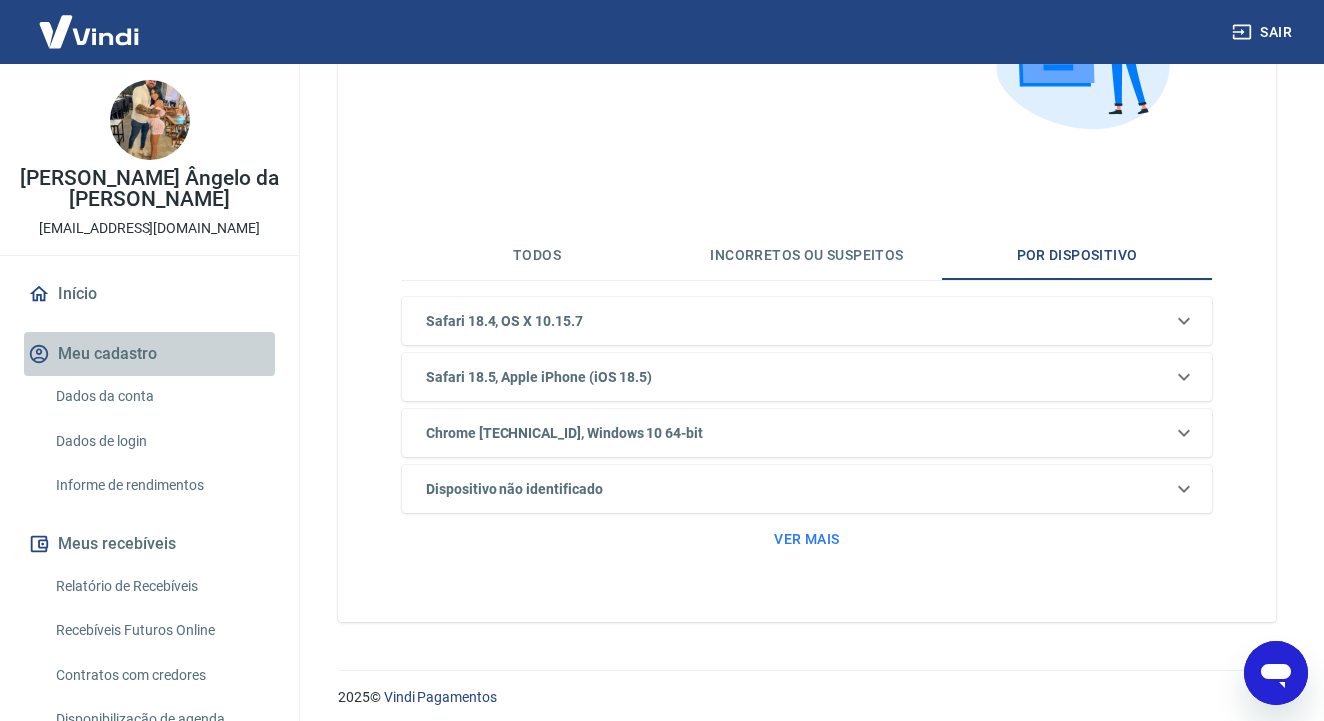 click on "Meu cadastro" at bounding box center (149, 354) 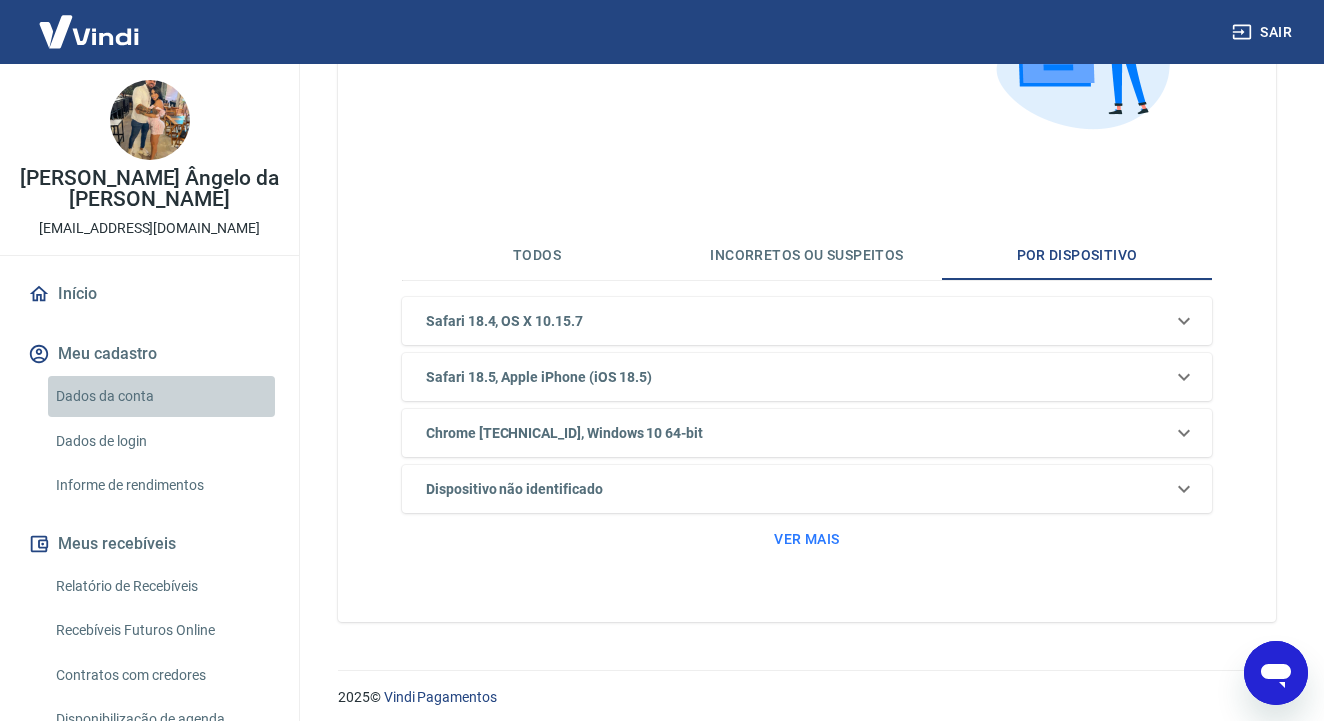 click on "Dados da conta" at bounding box center [161, 396] 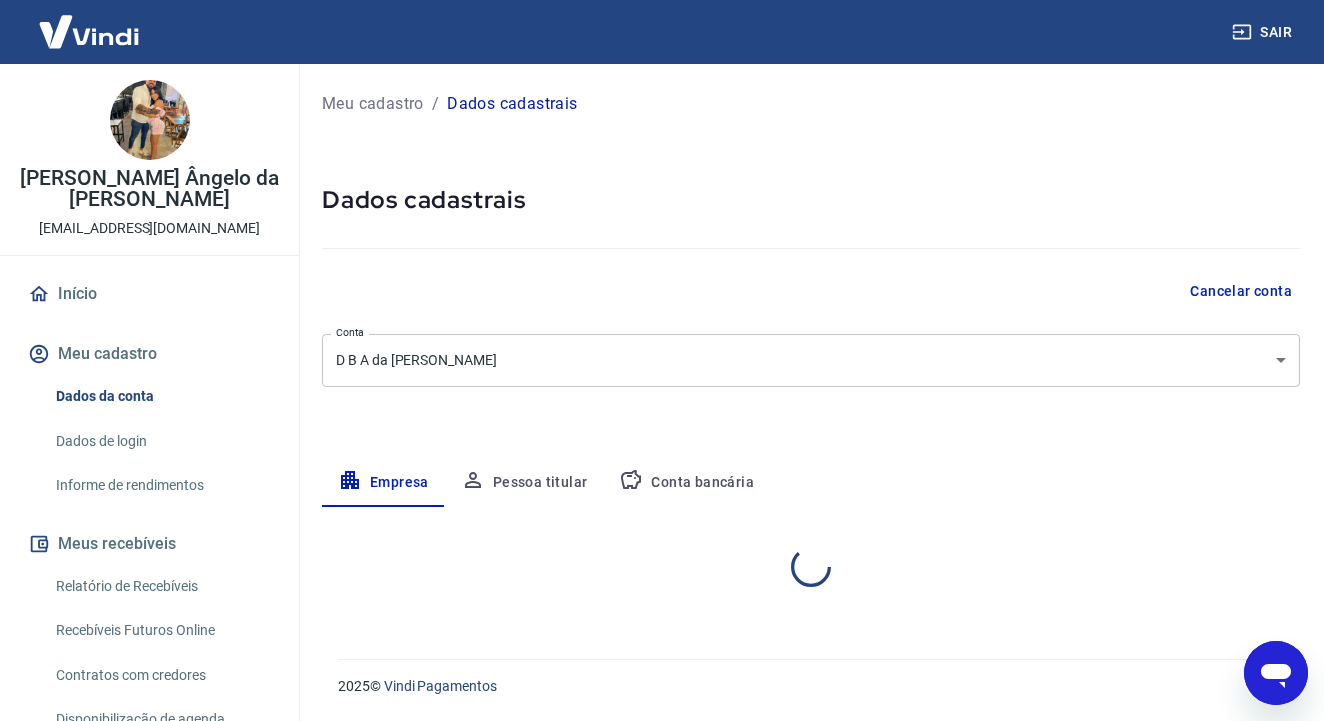select on "SP" 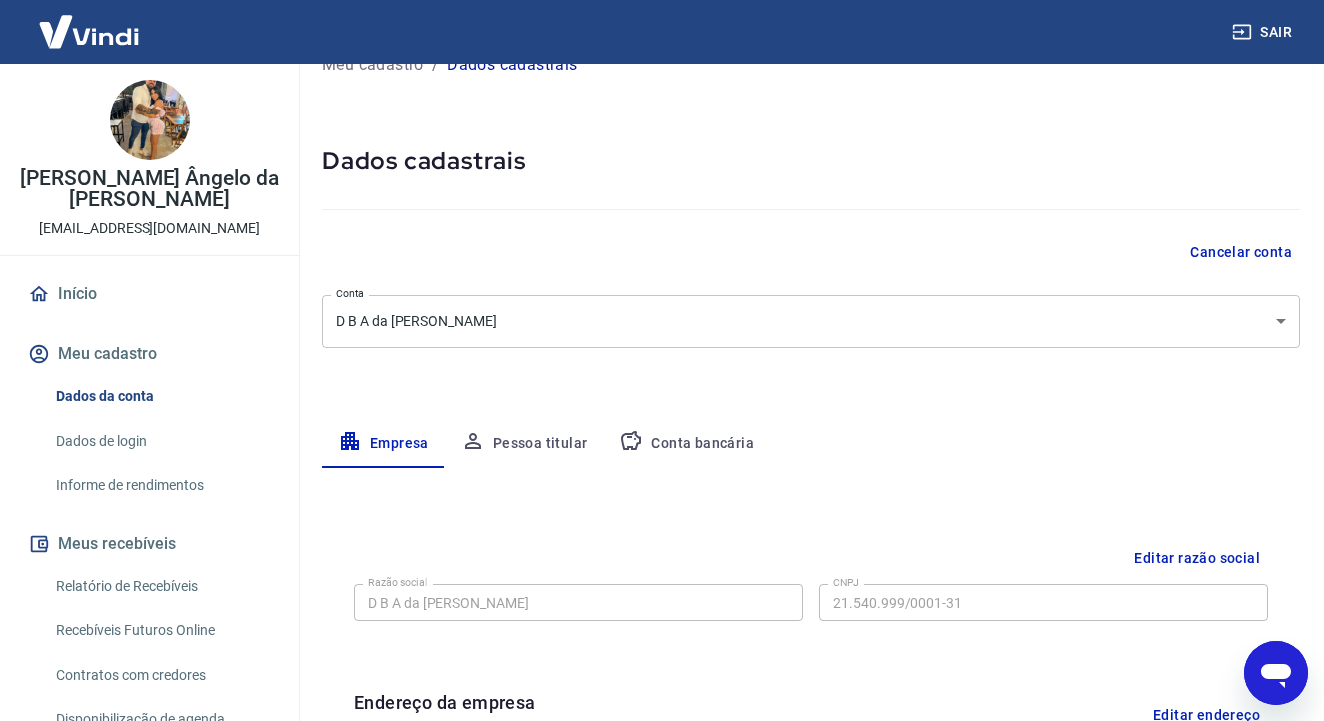 scroll, scrollTop: 43, scrollLeft: 0, axis: vertical 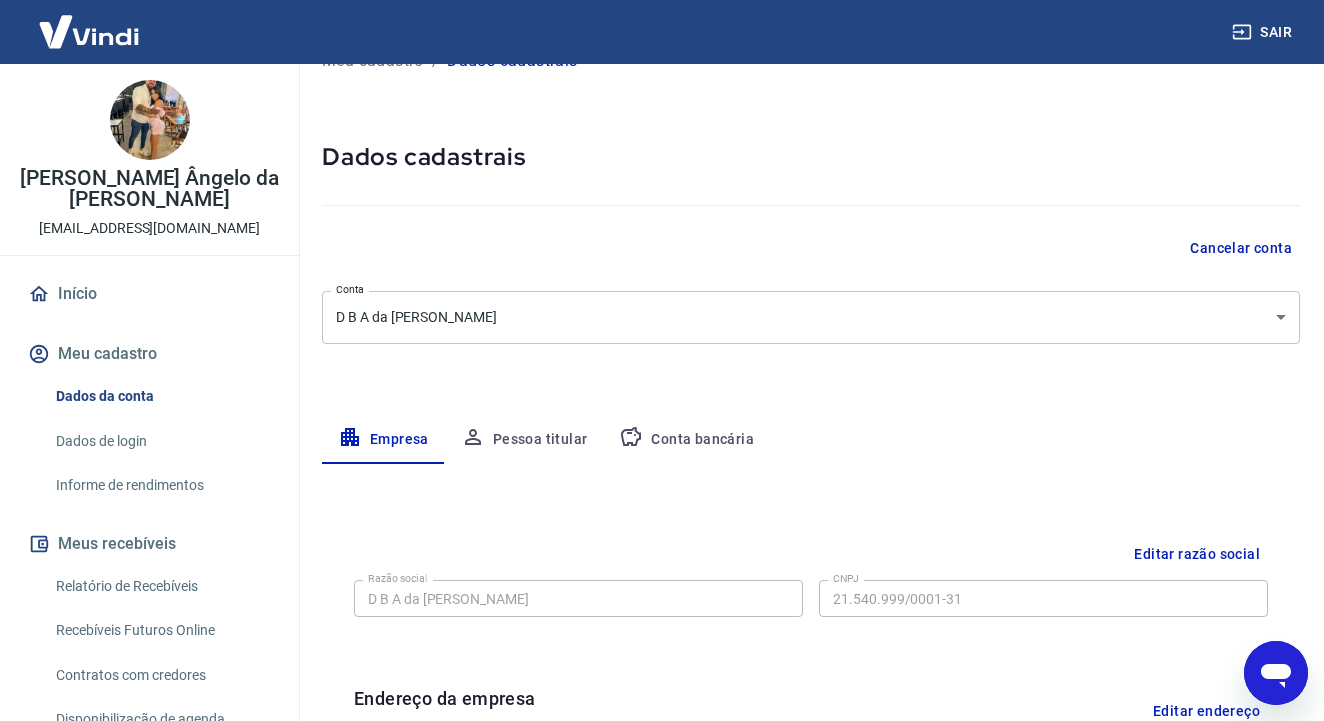click on "Pessoa titular" at bounding box center (524, 440) 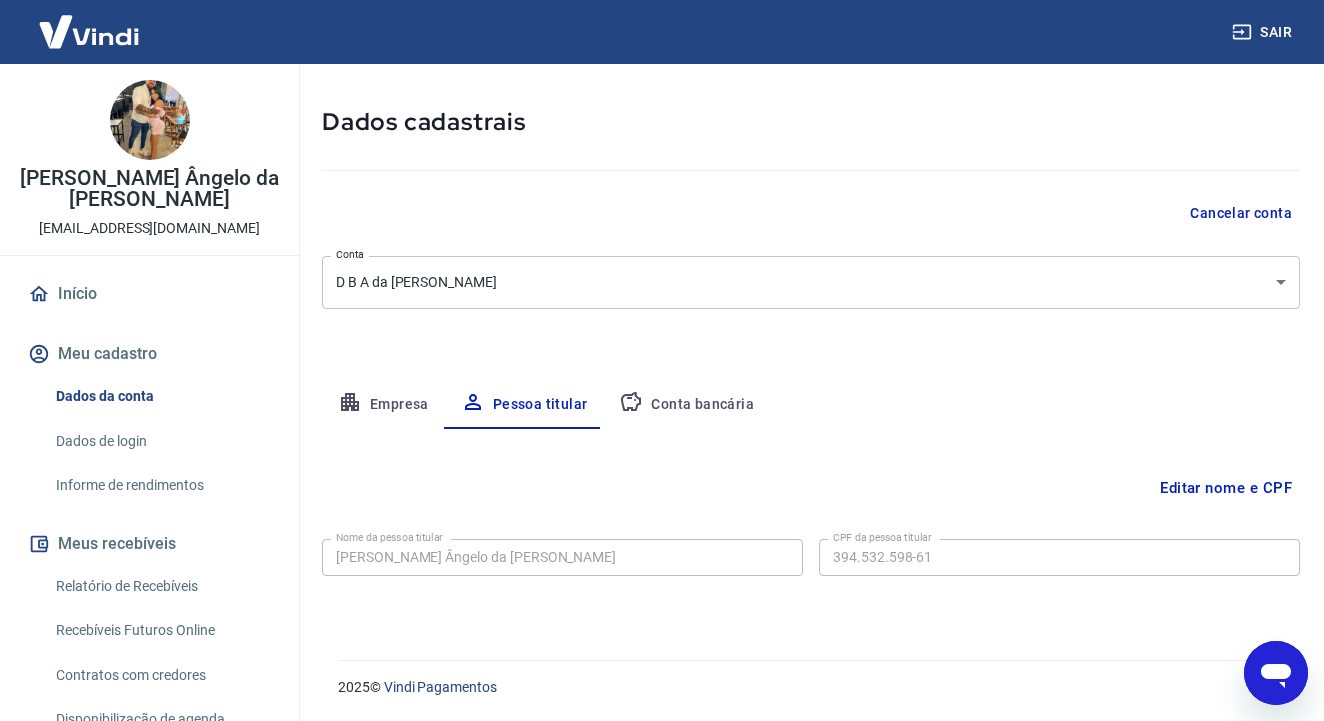 scroll, scrollTop: 74, scrollLeft: 0, axis: vertical 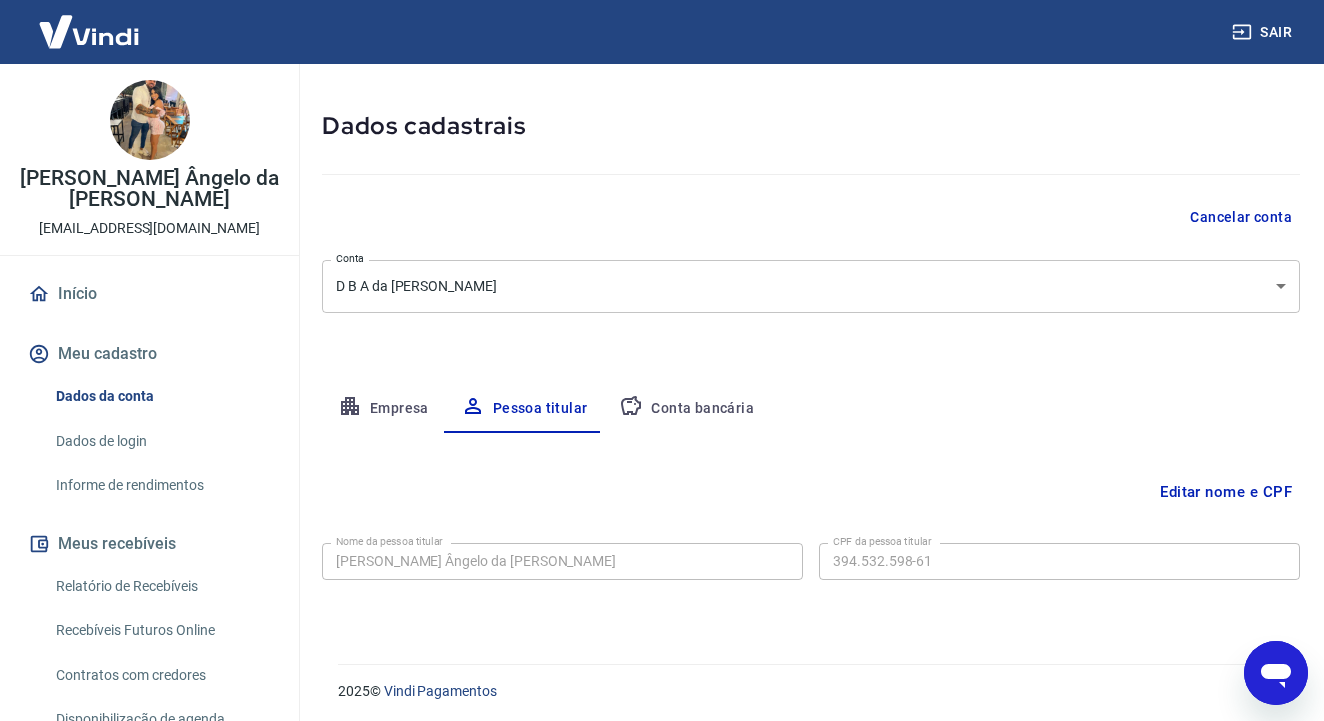 click on "Conta bancária" at bounding box center [686, 409] 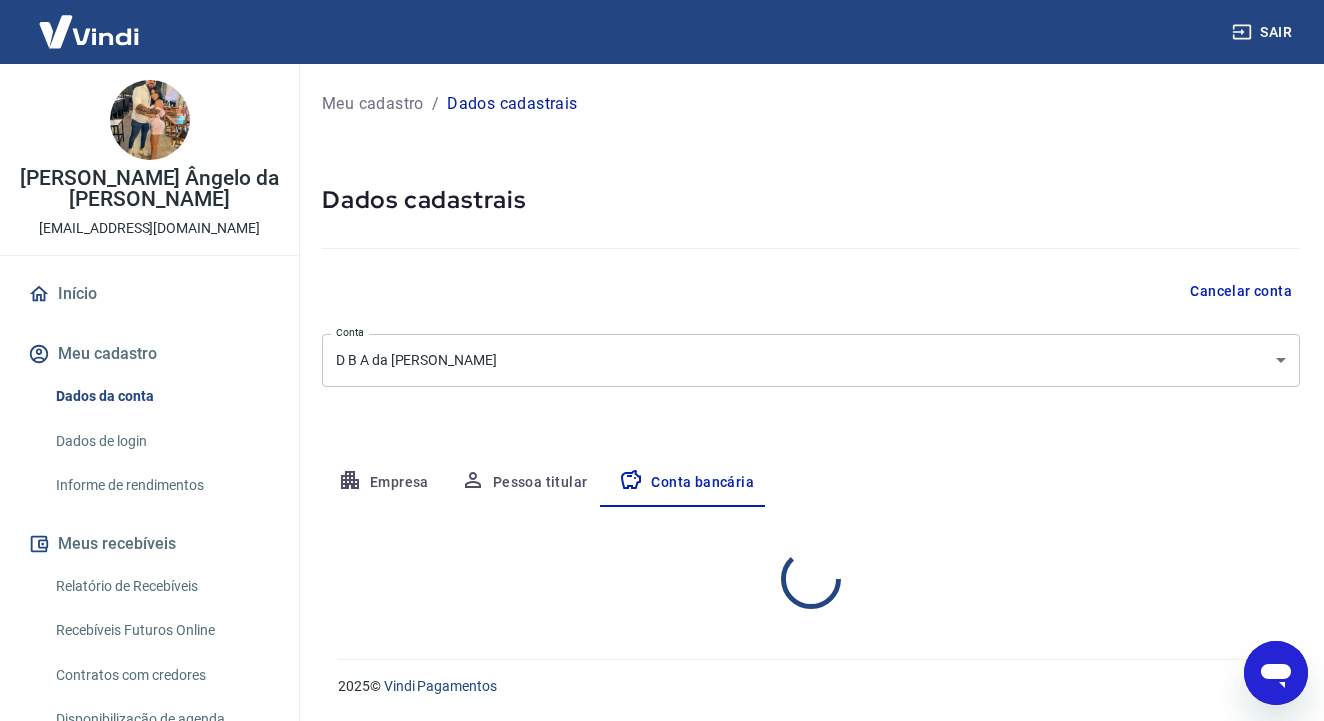 scroll, scrollTop: 0, scrollLeft: 0, axis: both 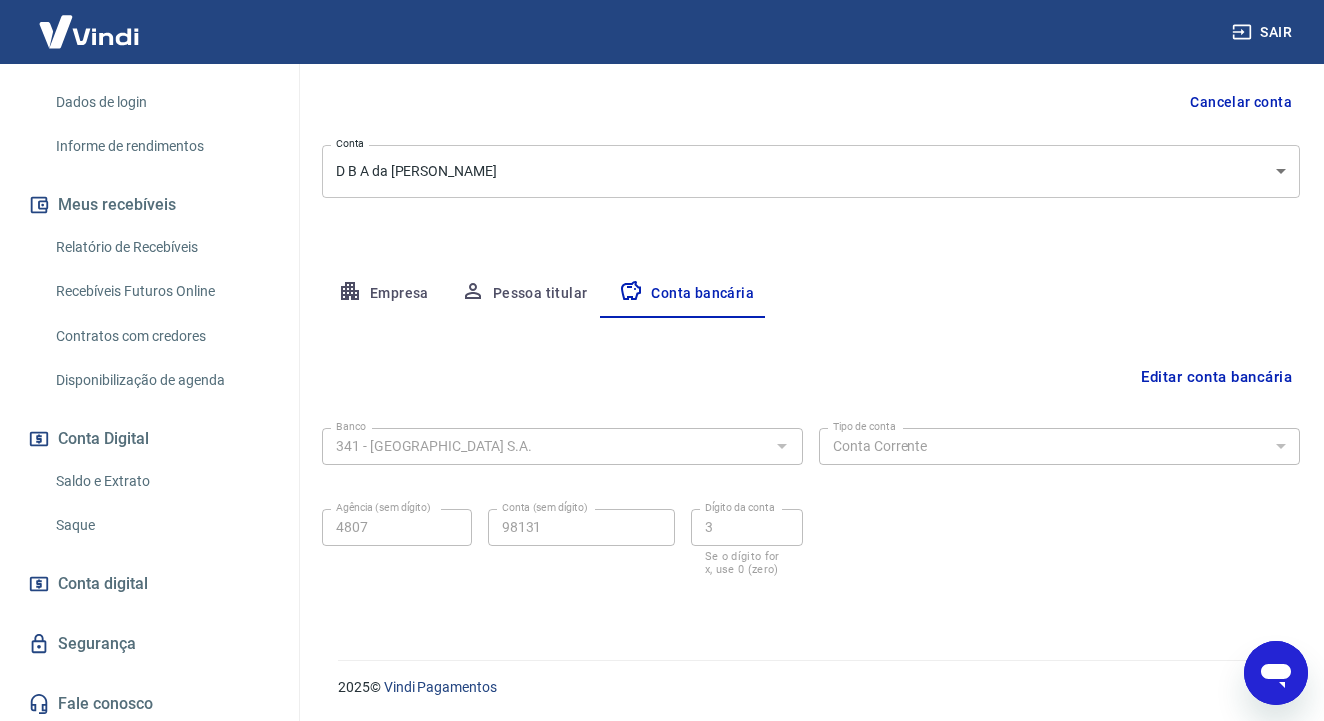 click at bounding box center (89, 31) 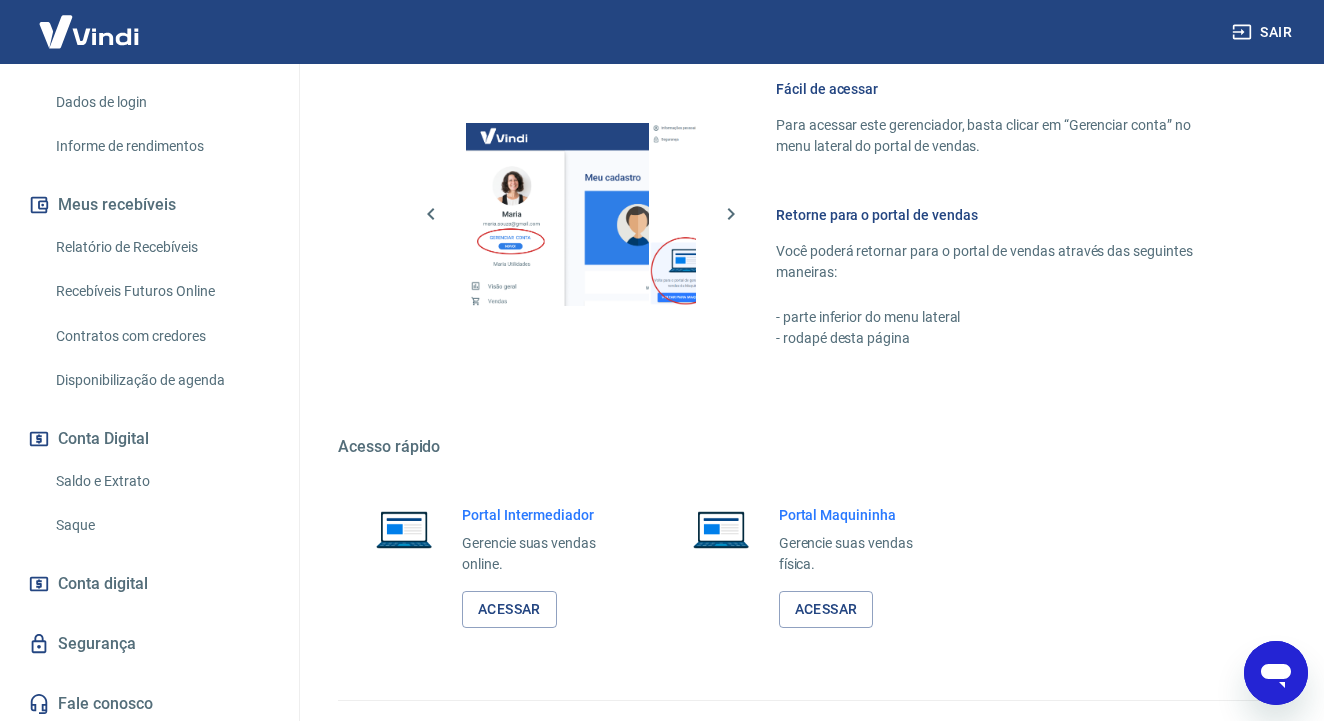 scroll, scrollTop: 879, scrollLeft: 0, axis: vertical 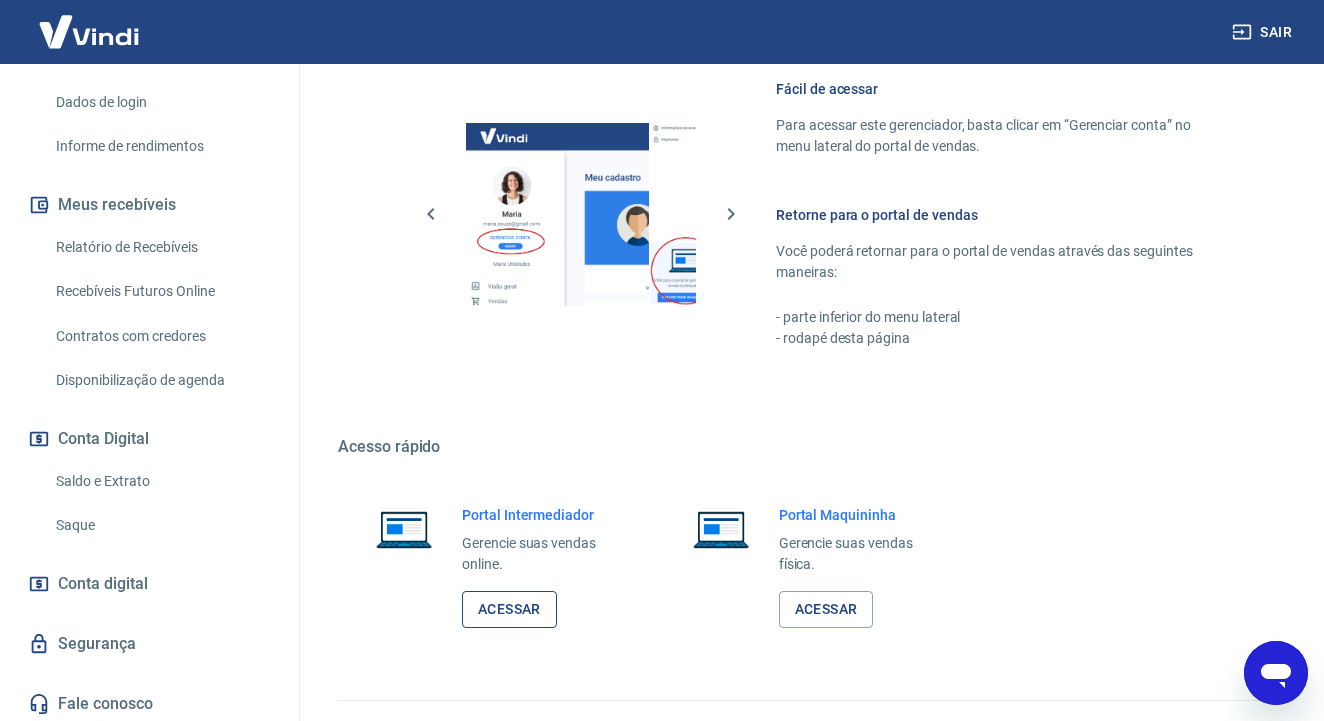 click on "Acessar" at bounding box center (509, 609) 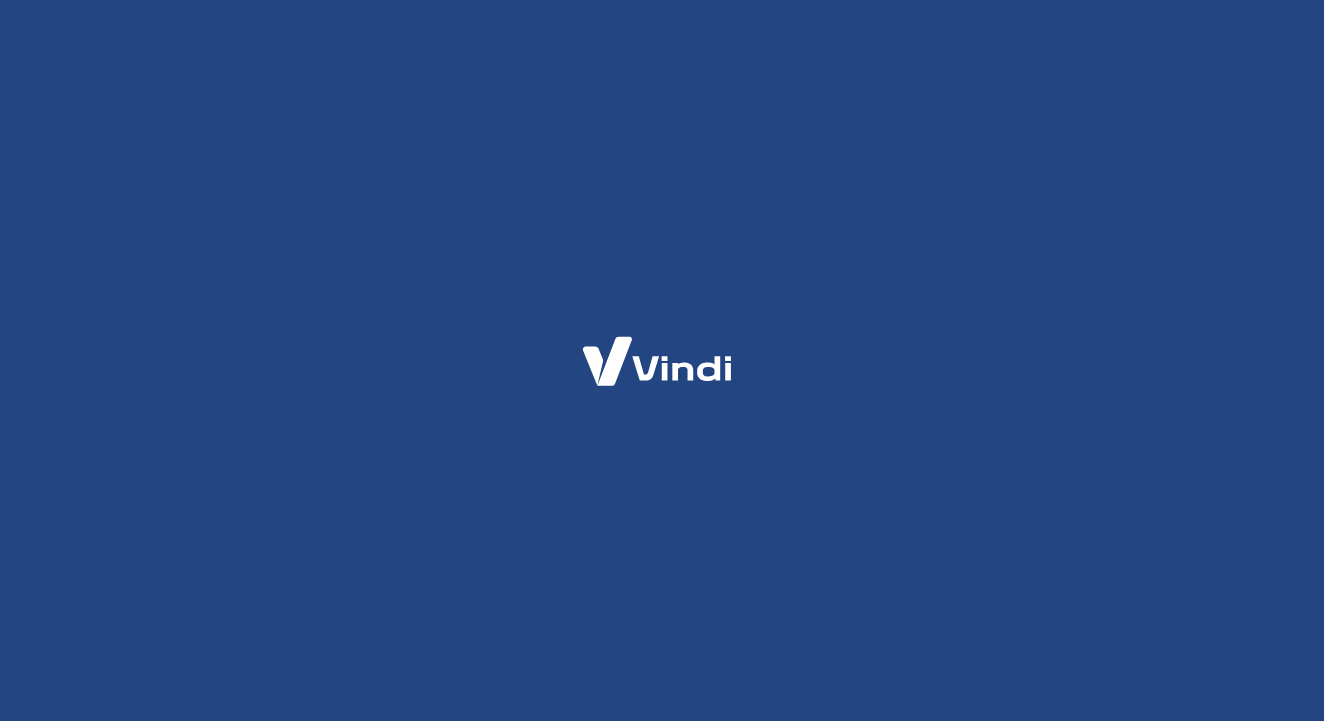 scroll, scrollTop: 0, scrollLeft: 0, axis: both 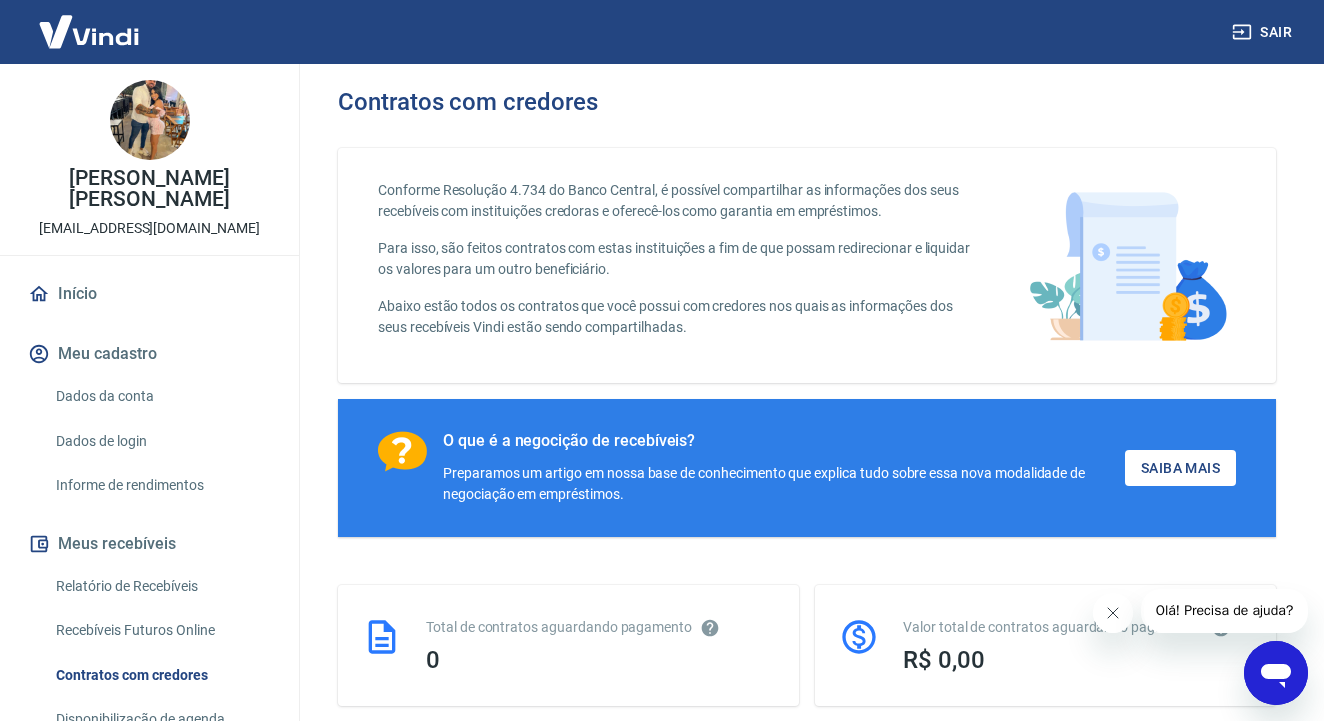 click 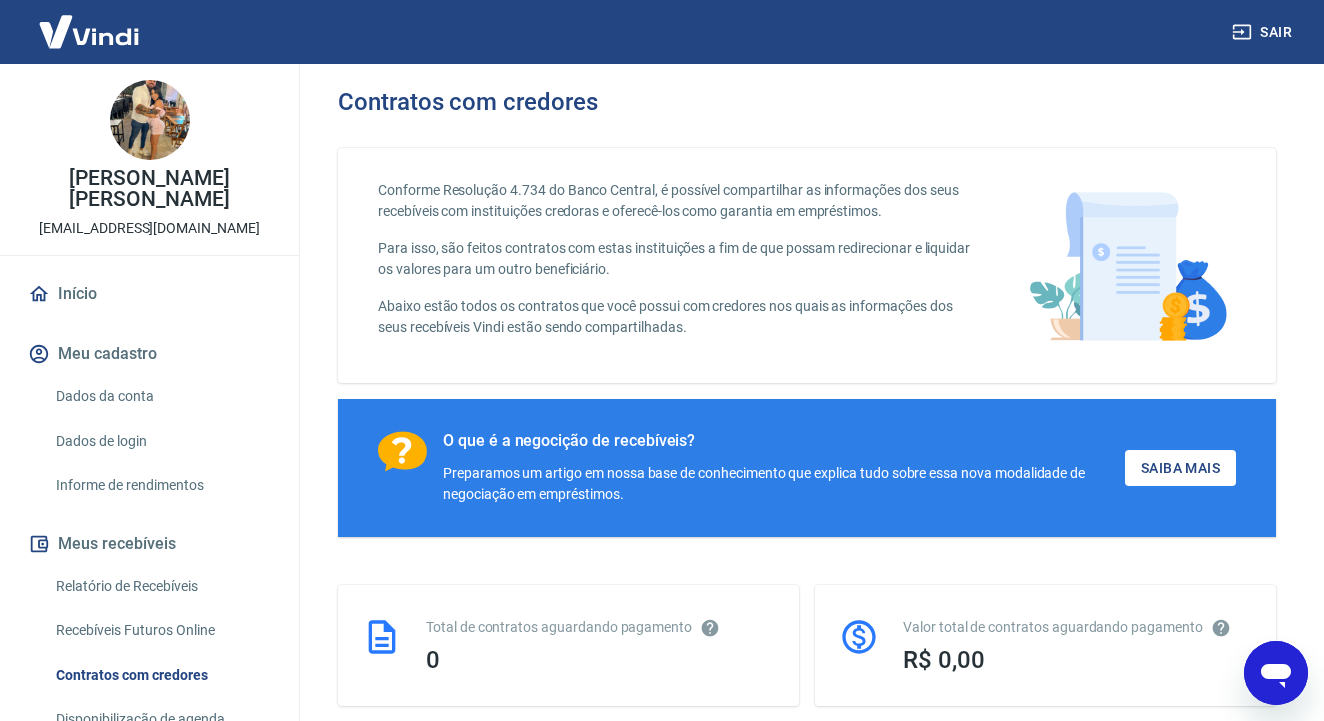 scroll, scrollTop: 0, scrollLeft: 0, axis: both 